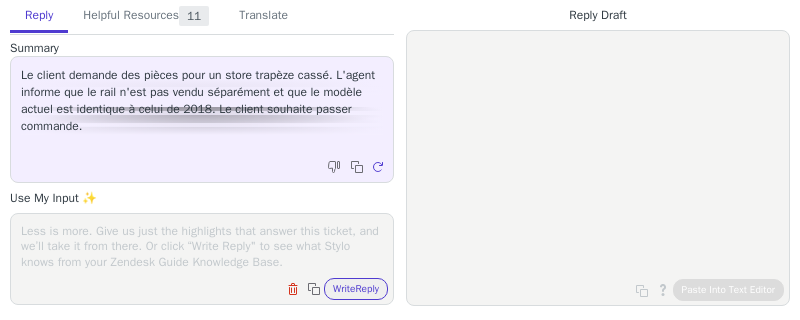scroll, scrollTop: 0, scrollLeft: 0, axis: both 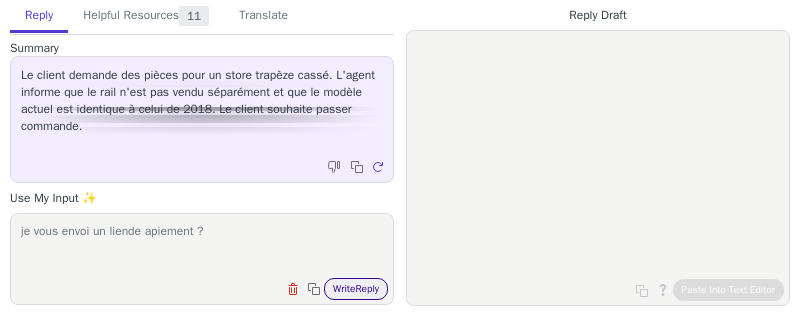 type on "je vous envoi un liende apiement ?" 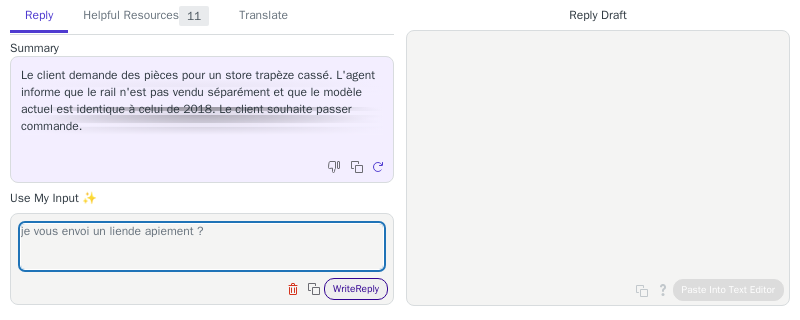 click on "Write  Reply" at bounding box center [356, 289] 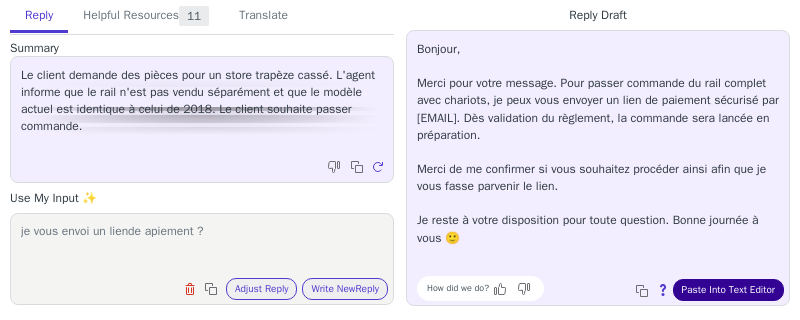 click on "Paste Into Text Editor" at bounding box center (728, 290) 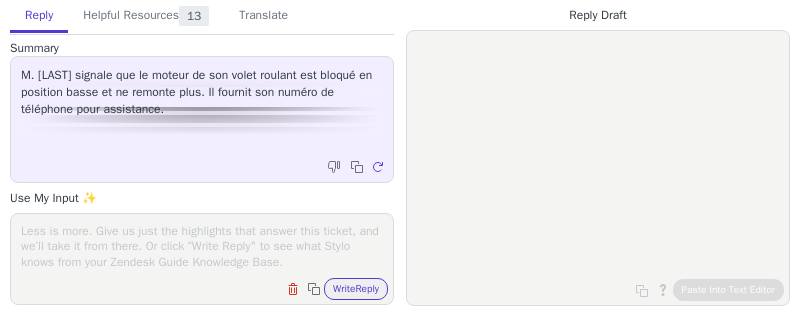 scroll, scrollTop: 0, scrollLeft: 0, axis: both 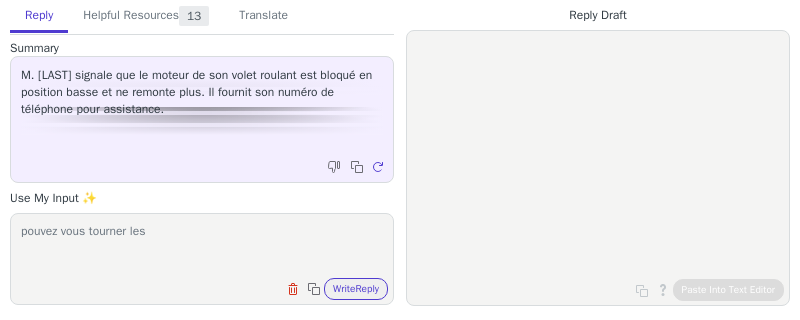 type on "pouvez vous tourner les d" 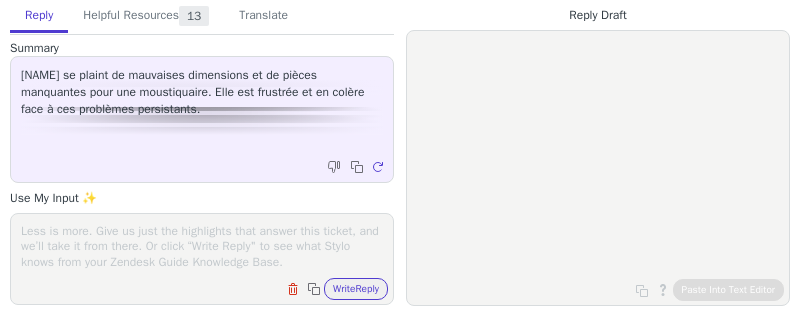 scroll, scrollTop: 0, scrollLeft: 0, axis: both 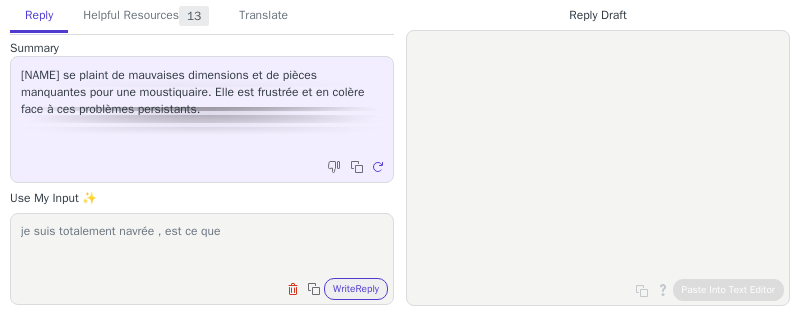 click on "je suis totalement navrée , est ce que" at bounding box center [202, 246] 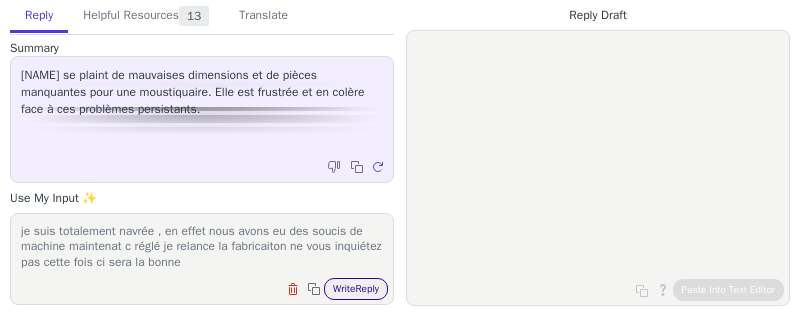 type on "je suis totalement navrée , en effet nous avons eu des souics de machine maintenat c réglé je relance la fabricaiton ne vous inquiétez pas cette fois ci sera la bonne" 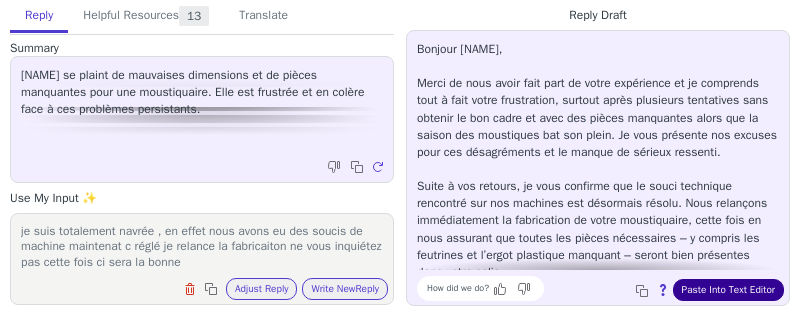 click on "Paste Into Text Editor" at bounding box center [728, 290] 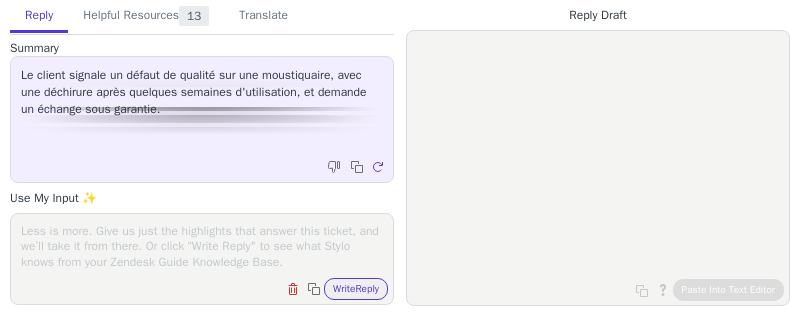 scroll, scrollTop: 0, scrollLeft: 0, axis: both 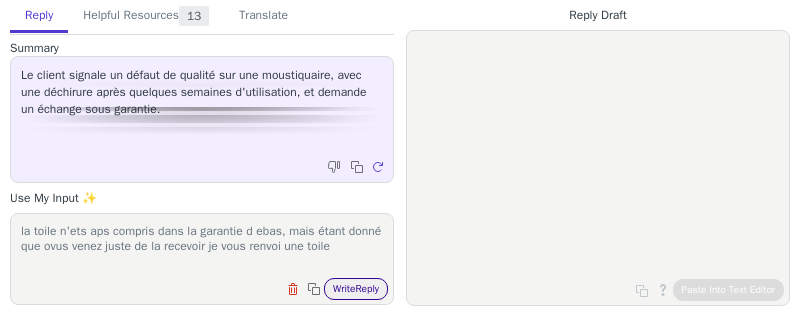 type on "la toile n'ets aps compris dans la garantie d ebas, mais étant donné que ovus venez juste de la recevoir je vous renvoi une toile" 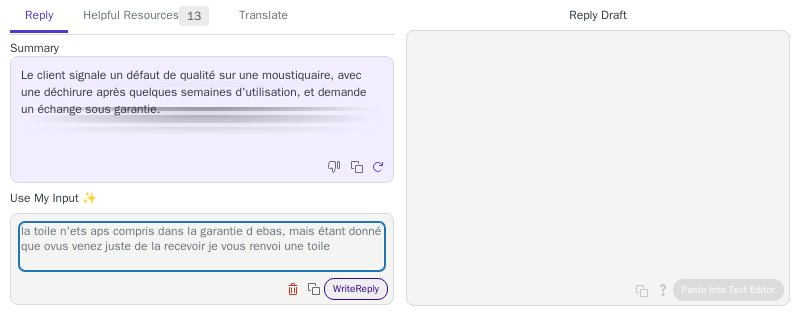 click on "Write  Reply" at bounding box center [356, 289] 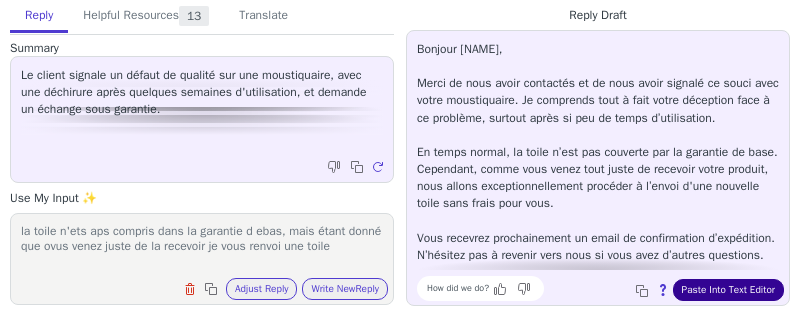 click on "Paste Into Text Editor" at bounding box center (728, 290) 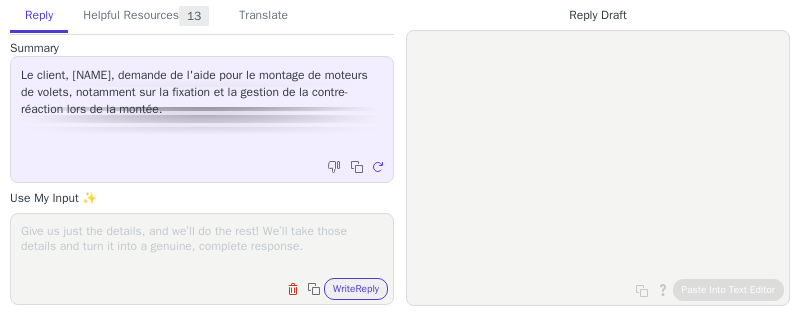 scroll, scrollTop: 0, scrollLeft: 0, axis: both 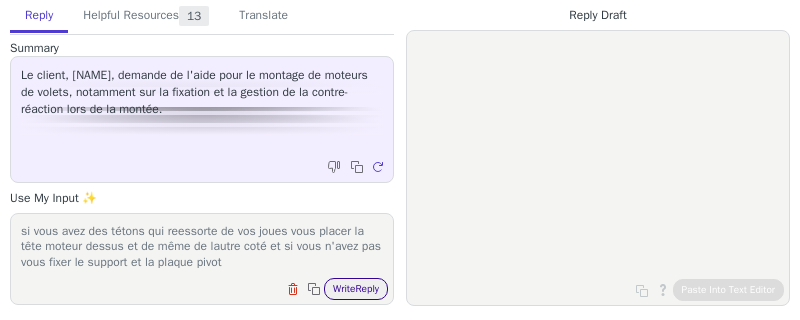 type on "si vous avez des tétons qui reessorte de vos joues vous placer la tête moteur dessus et de même de lautre coté et si vous n'avez pas vous fixer le support et la plaque pivot" 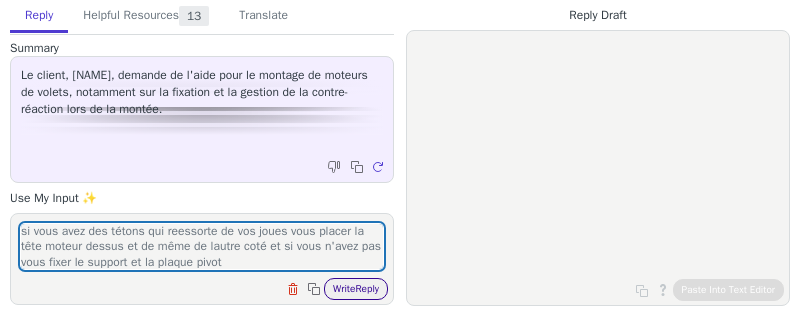 click on "Write  Reply" at bounding box center [356, 289] 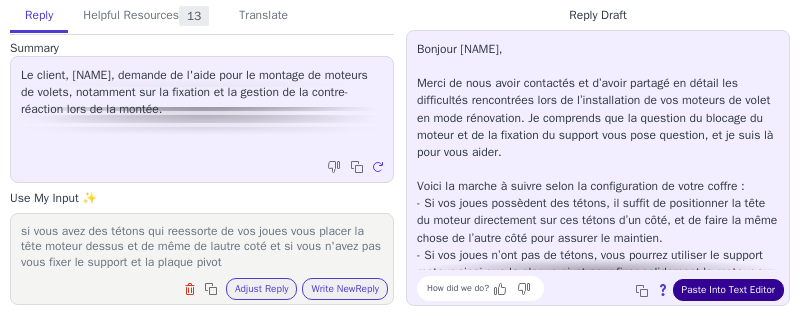 click on "Paste Into Text Editor" at bounding box center (728, 290) 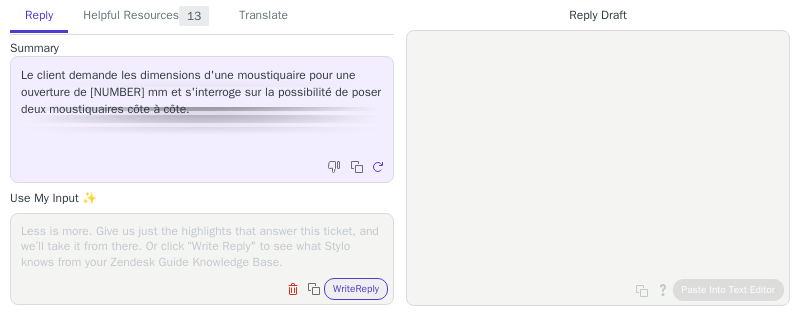 scroll, scrollTop: 0, scrollLeft: 0, axis: both 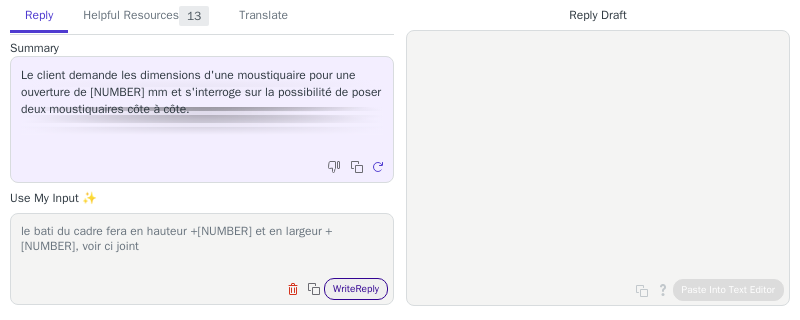 type on "le bati du cadre fera en hauteur +[NUMBER] et en largeur +[NUMBER], voir ci joint" 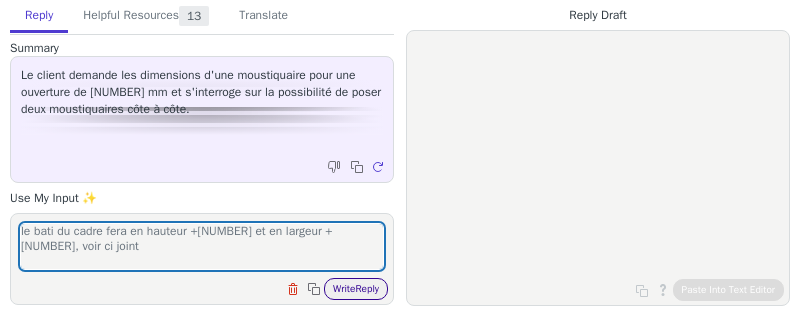 click on "Write  Reply" at bounding box center (356, 289) 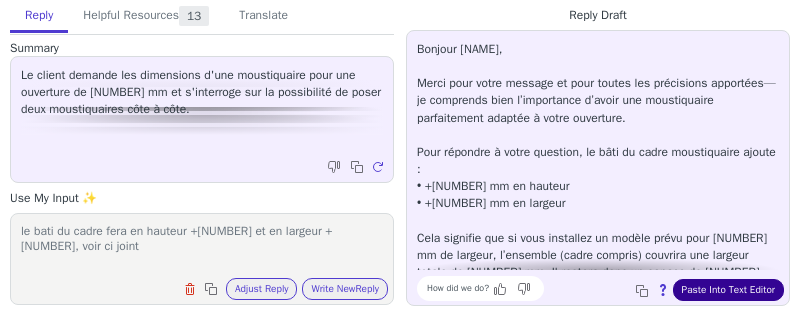 click on "Paste Into Text Editor" at bounding box center [728, 290] 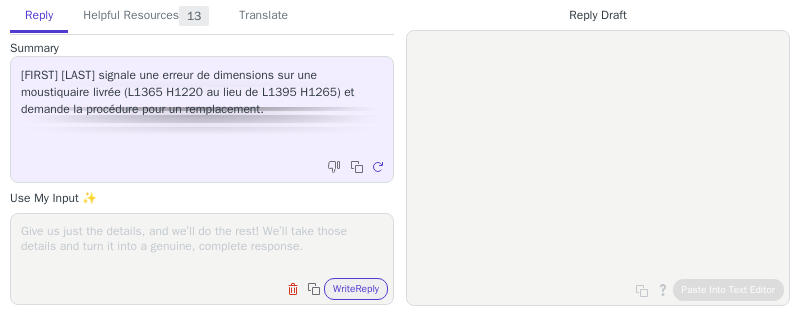 scroll, scrollTop: 0, scrollLeft: 0, axis: both 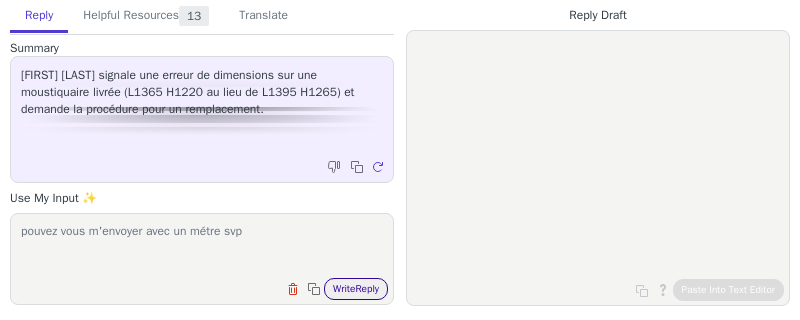 type on "pouvez vous m'envoyer avec un métre svp" 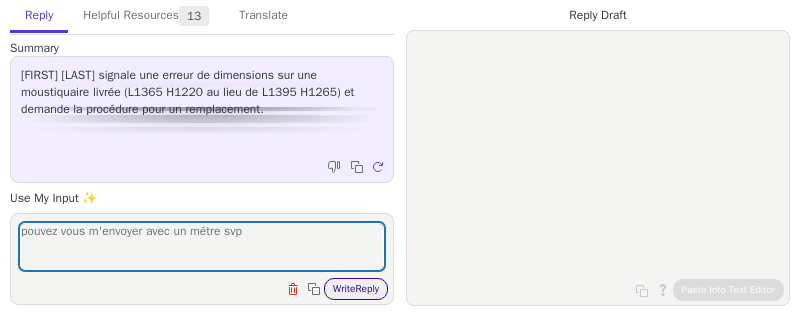 click on "Write  Reply" at bounding box center [356, 289] 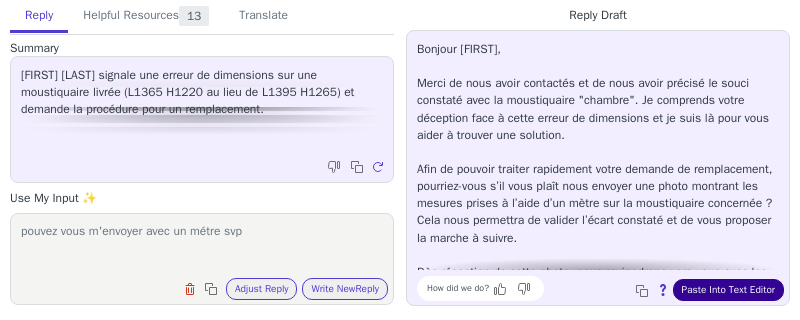 click on "Paste Into Text Editor" at bounding box center [728, 290] 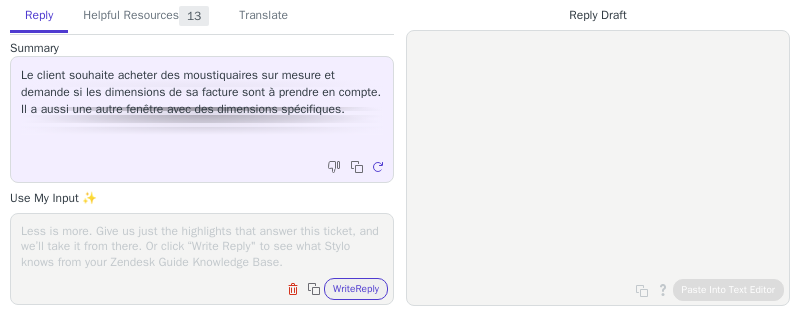 scroll, scrollTop: 0, scrollLeft: 0, axis: both 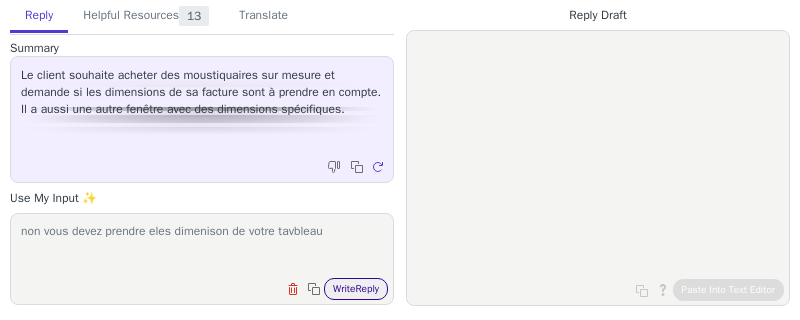 type on "non vous devez prendre eles dimenison de votre tavbleau" 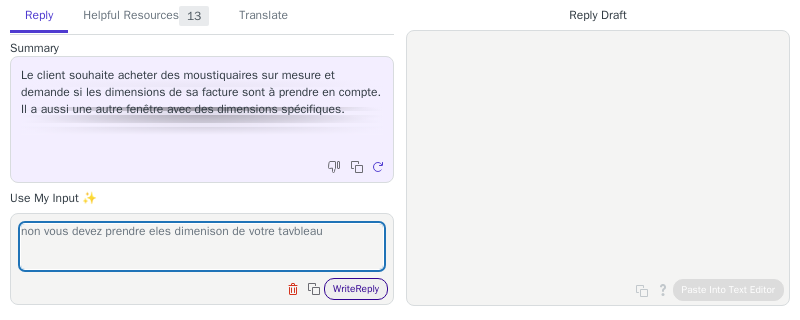 click on "Write  Reply" at bounding box center (356, 289) 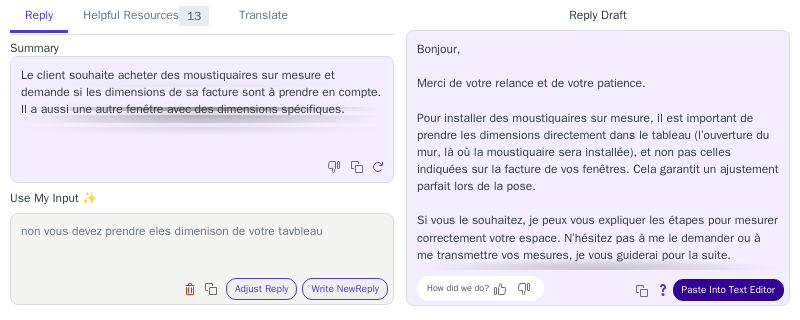 click on "Paste Into Text Editor" at bounding box center [728, 290] 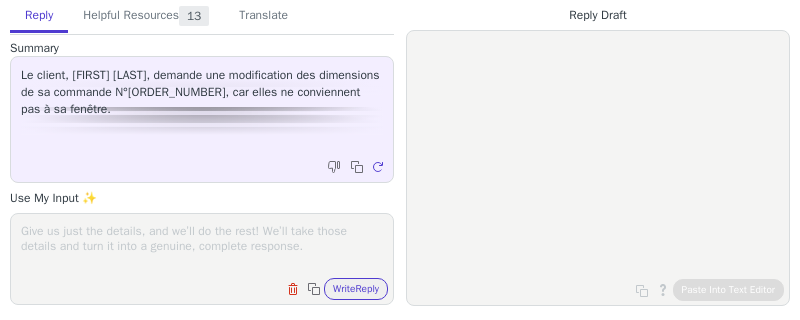 scroll, scrollTop: 0, scrollLeft: 0, axis: both 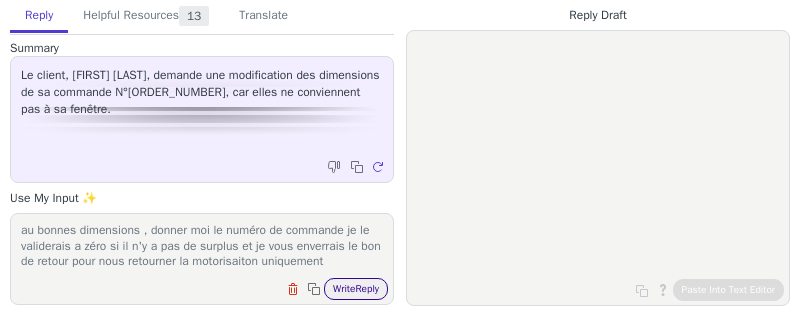 type on "re passer commane par un paiement par hcèque du nouveau volet au bonnes dimensions , donner moi le numéro de commande je le validerais a zéro si il n'y a pas de surplus et je vous enverrais le bon de retour pour nous retourner la motorisaiton uniquement" 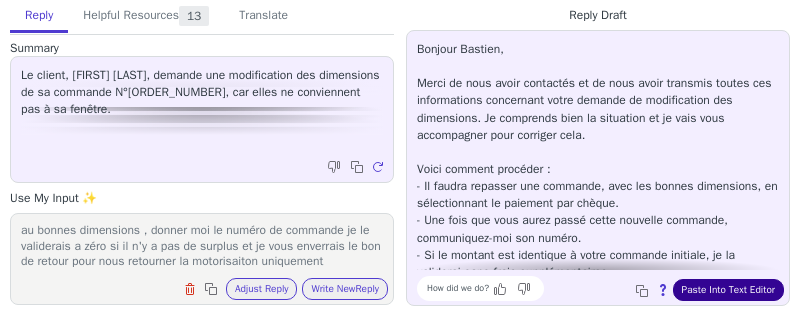 click on "Paste Into Text Editor" at bounding box center (728, 290) 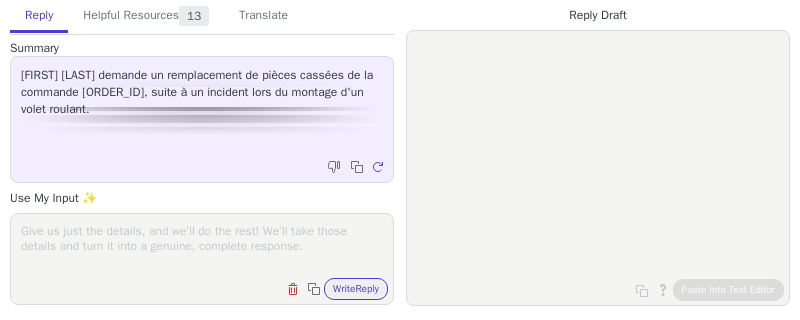 scroll, scrollTop: 0, scrollLeft: 0, axis: both 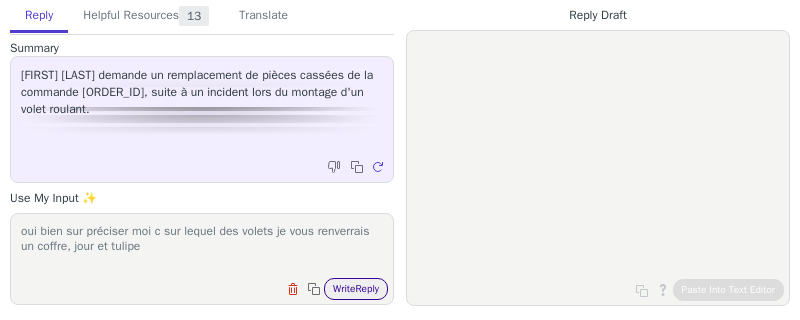 type on "oui bien sur préciser moi c sur lequel des volets je vous renverrais un coffre, jour et tulipe" 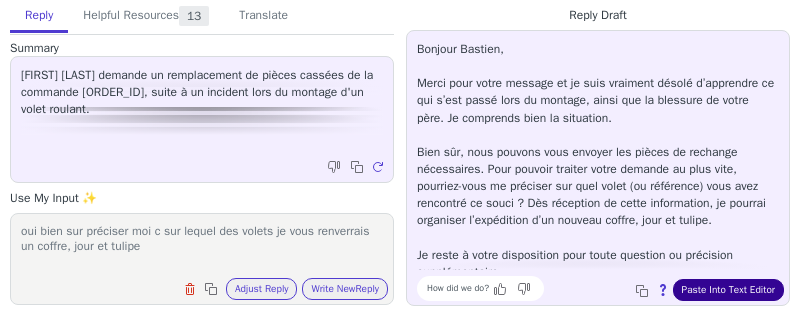 click on "Paste Into Text Editor" at bounding box center (728, 290) 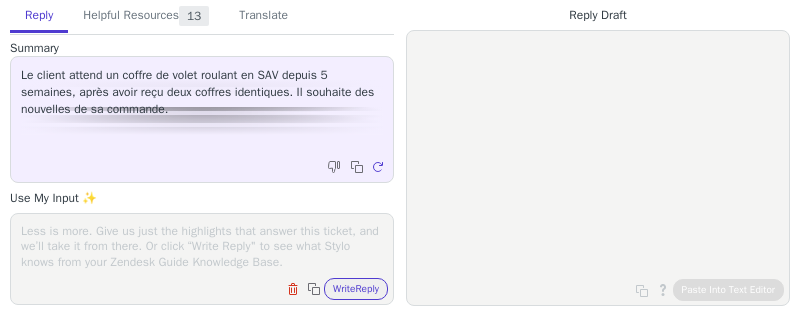 scroll, scrollTop: 0, scrollLeft: 0, axis: both 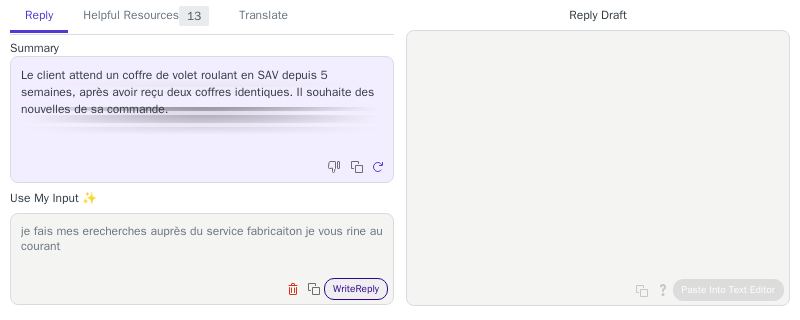 type on "je fais mes erecherches auprès du service fabricaiton je vous rine au courant" 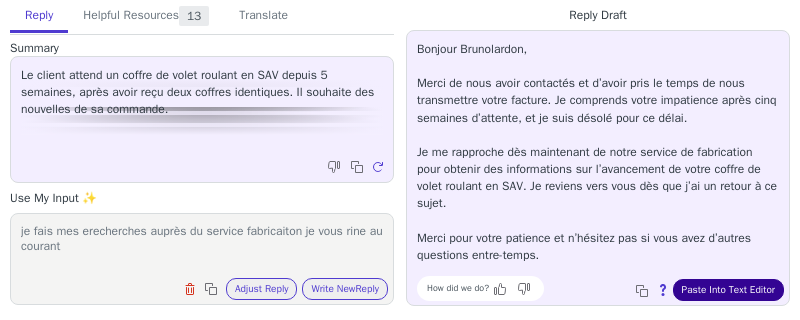click on "Paste Into Text Editor" at bounding box center [728, 290] 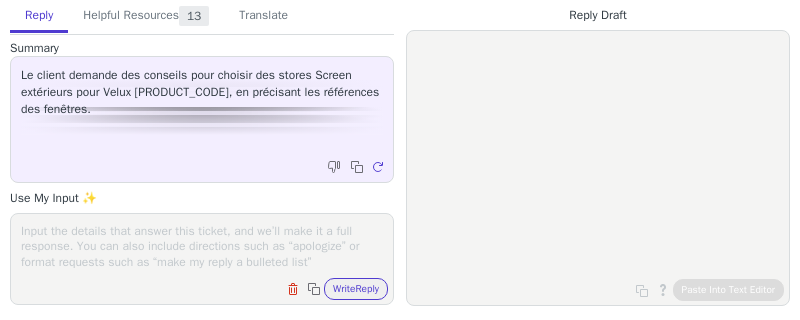 scroll, scrollTop: 0, scrollLeft: 0, axis: both 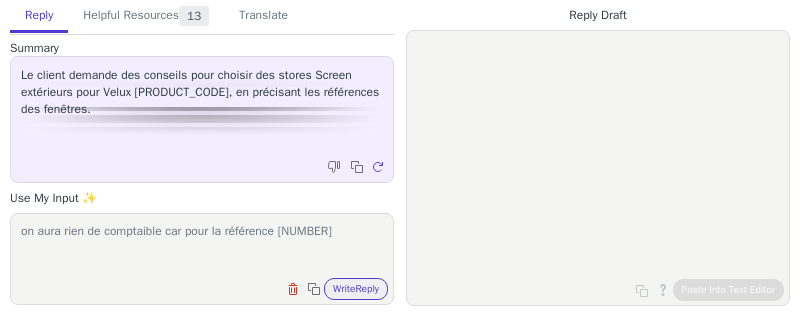 click on "on aura rien de comptaible car pour la référence [NUMBER]" at bounding box center [202, 246] 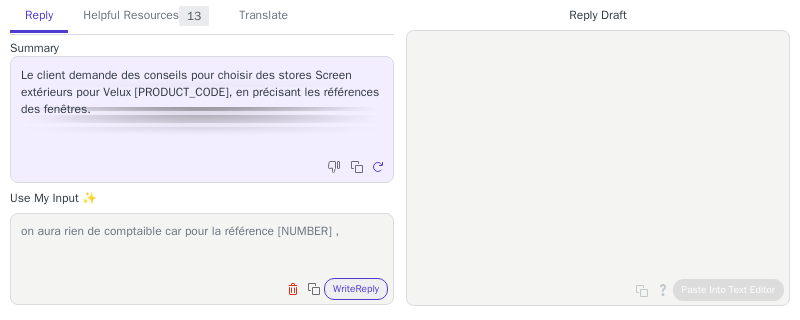 paste on "les stores pour codes dimensions U04, U08, 804, 808, 7, 8 ne sont compatibles qu'avec les châssis GGL et GFL." 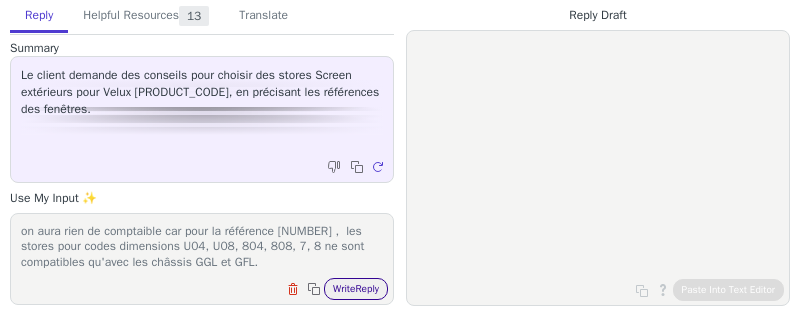 type on "on aura rien de comptaible car pour la référence [NUMBER] ,  les stores pour codes dimensions U04, U08, 804, 808, 7, 8 ne sont compatibles qu'avec les châssis GGL et GFL." 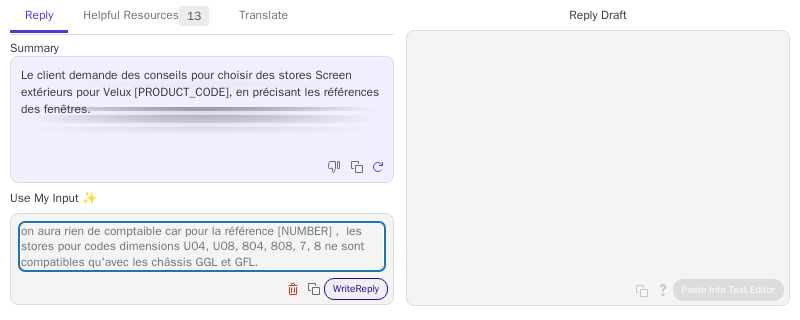 click on "Write  Reply" at bounding box center (356, 289) 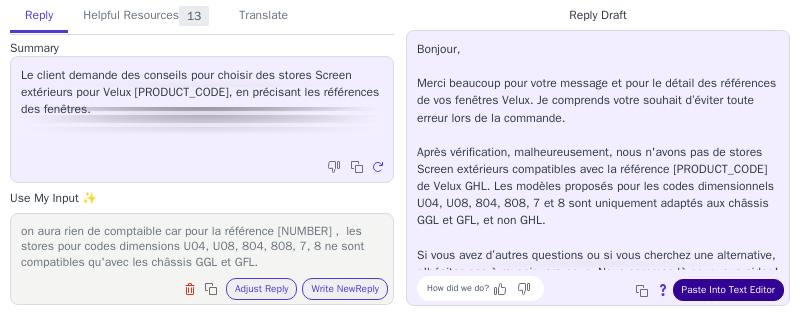 click on "Paste Into Text Editor" at bounding box center (728, 290) 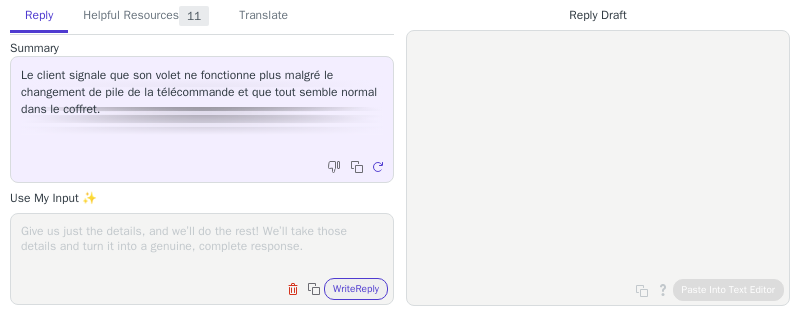 scroll, scrollTop: 0, scrollLeft: 0, axis: both 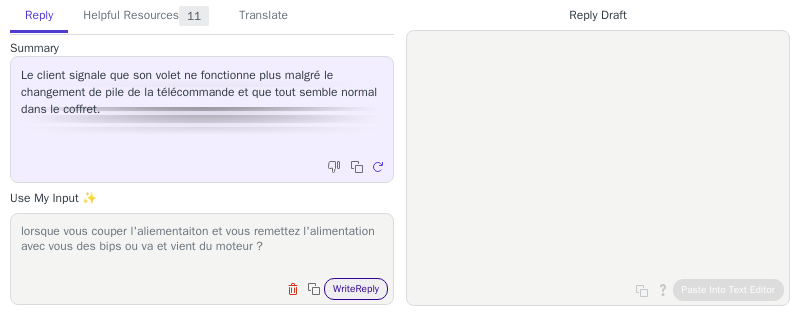 type on "lorsque vous couper l'aliementaiton et vous remettez l'alimentation avec vous des bips ou va et vient du moteur ?" 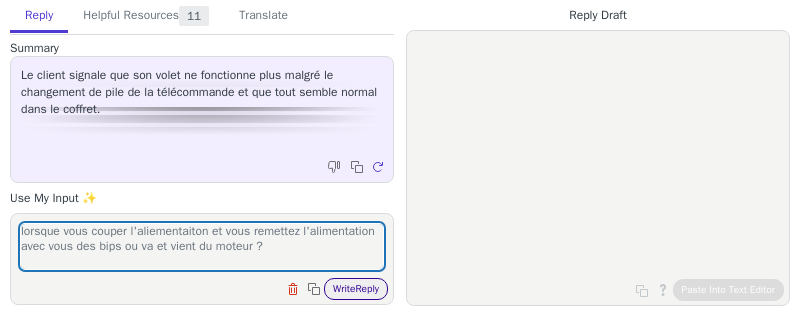 click on "Write  Reply" at bounding box center [356, 289] 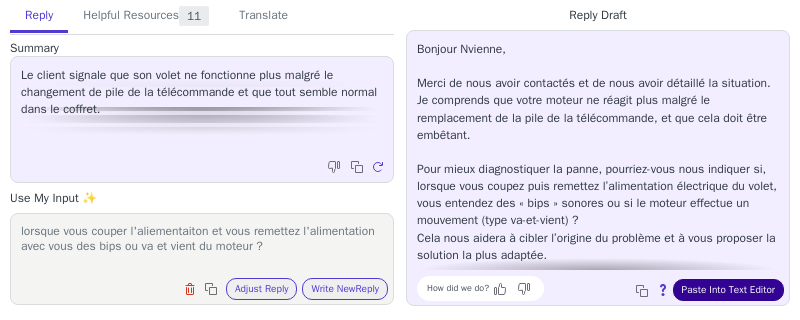 click on "Paste Into Text Editor" at bounding box center (728, 290) 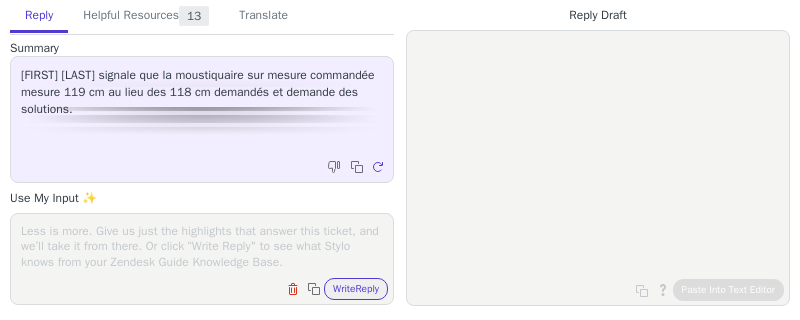 scroll, scrollTop: 0, scrollLeft: 0, axis: both 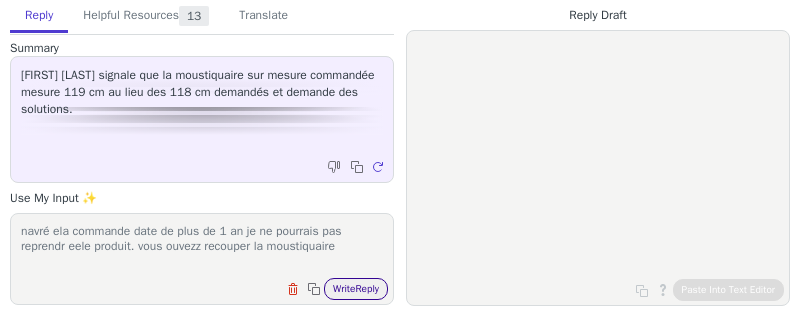 type on "navré ela commande date de plus de 1 an je ne pourrais pas reprendr eele produit. vous ouvezz recouper la moustiquaire" 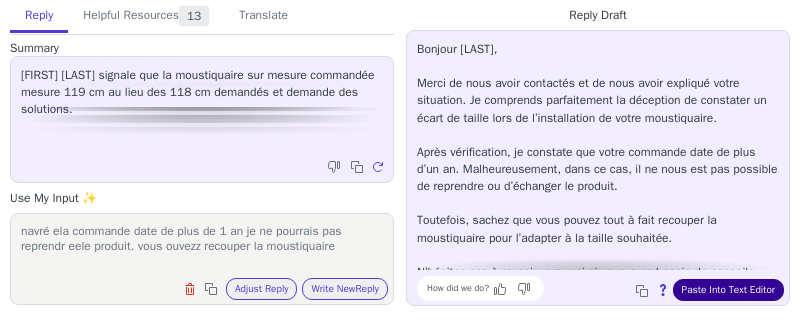 click on "Paste Into Text Editor" at bounding box center [728, 290] 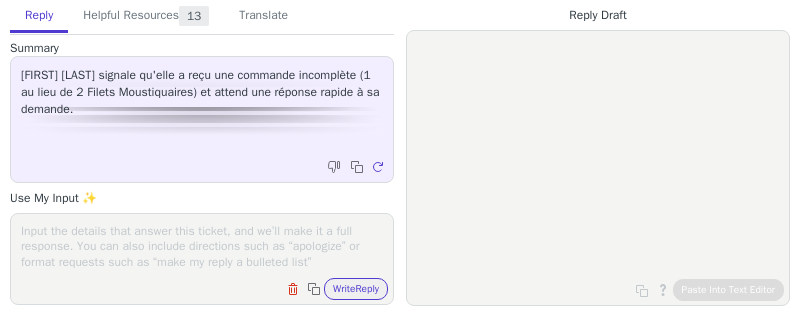 scroll, scrollTop: 0, scrollLeft: 0, axis: both 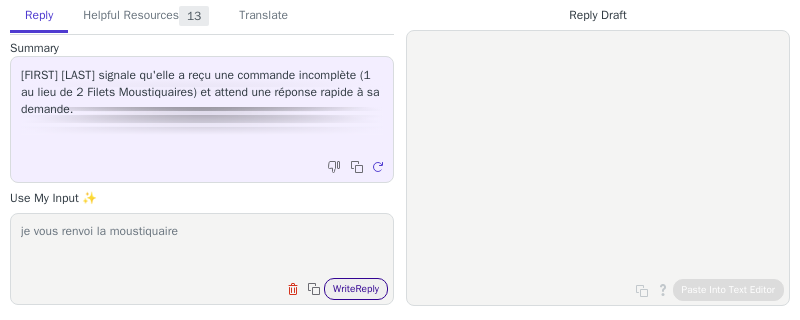 type on "je vous renvoi la moustiquaire" 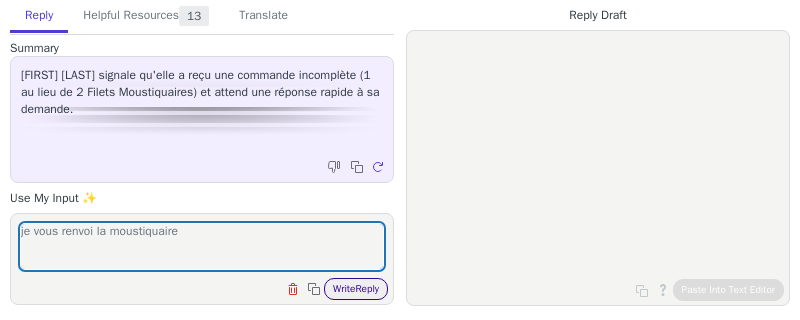 click on "Write  Reply" at bounding box center (356, 289) 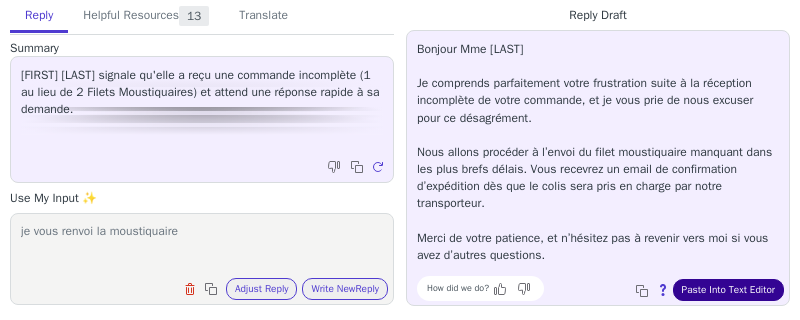 click on "Paste Into Text Editor" at bounding box center [728, 290] 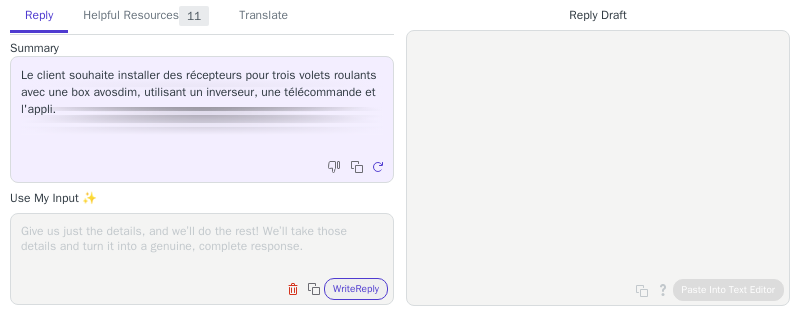 scroll, scrollTop: 0, scrollLeft: 0, axis: both 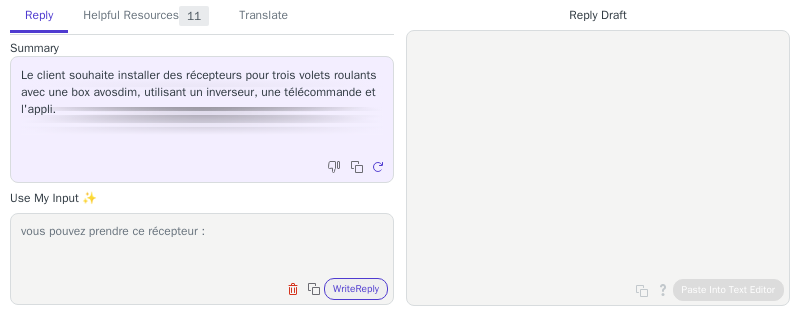 paste on "https://example.com/recepteur-radio-volet-example.com-005434.html" 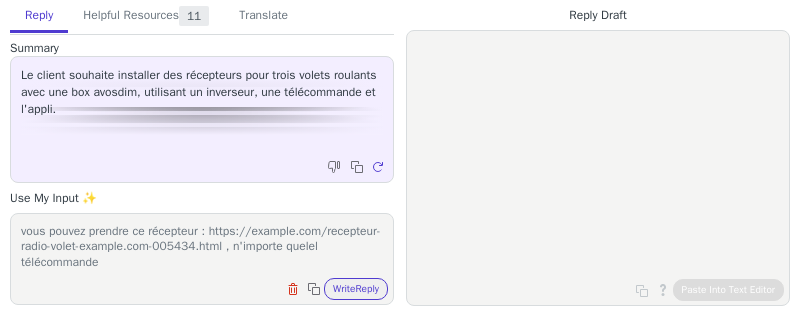 click on "vous pouvez prendre ce récepteur : https://example.com/recepteur-radio-volet-example.com-005434.html , n'importe quelel télécommande  Clear field Copy to clipboard Write  Reply" at bounding box center (202, 259) 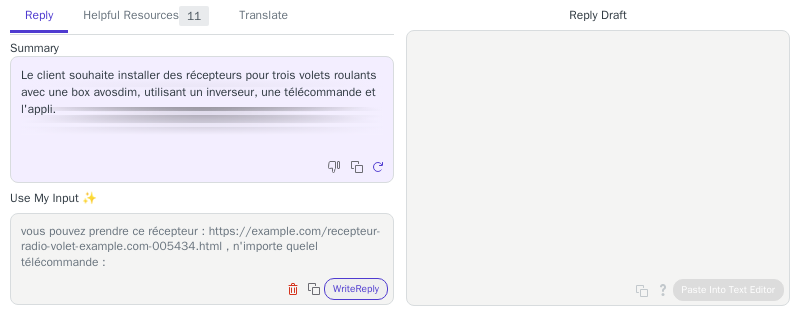 paste on "https://example.com/telecommandes-pour-moteur-volet-store-radio-bidirectionnel-example.com.html" 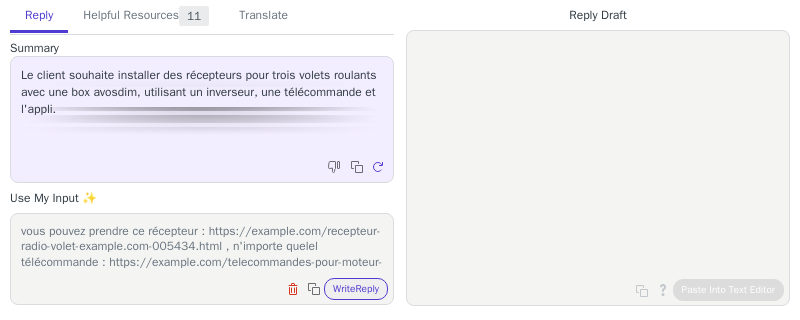 scroll, scrollTop: 16, scrollLeft: 0, axis: vertical 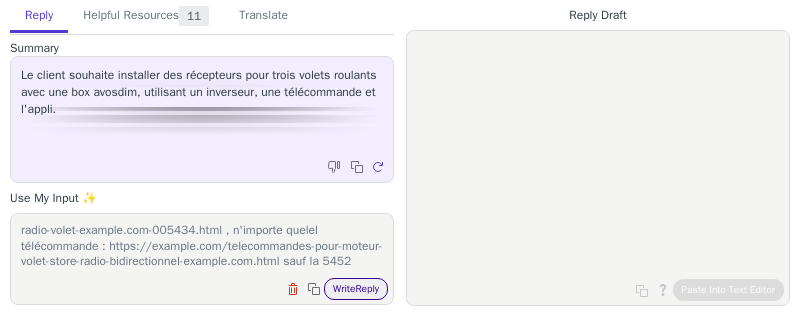 type on "vous pouvez prendre ce récepteur : https://example.com/recepteur-radio-volet-example.com-005434.html , n'importe quelel télécommande : https://example.com/telecommandes-pour-moteur-volet-store-radio-bidirectionnel-example.com.html sauf la 5452" 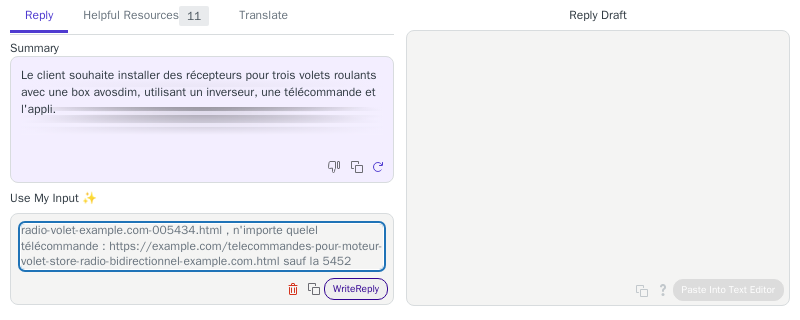 click on "Write  Reply" at bounding box center (356, 289) 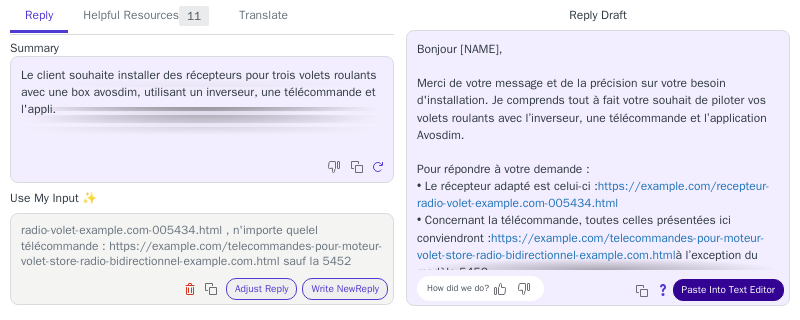 click on "Paste Into Text Editor" at bounding box center [728, 290] 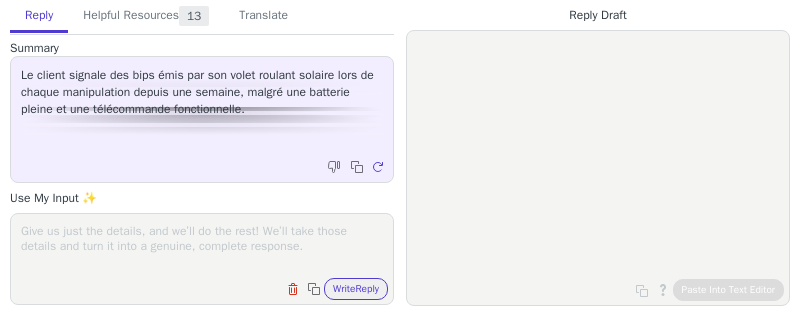 scroll, scrollTop: 0, scrollLeft: 0, axis: both 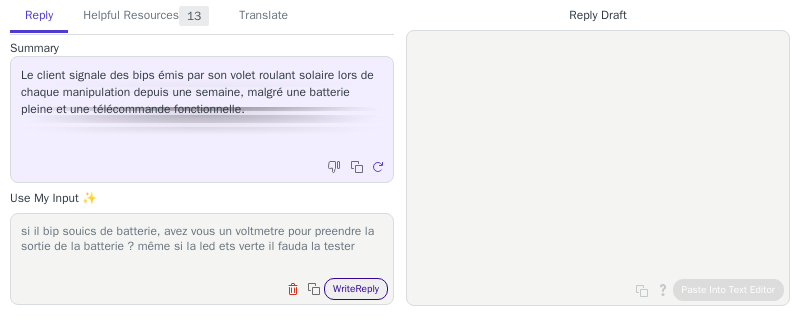 type on "si il bip souics de batterie, avez vous un voltmetre pour preendre la sortie de la batterie ? même si la led ets verte il fauda la tester" 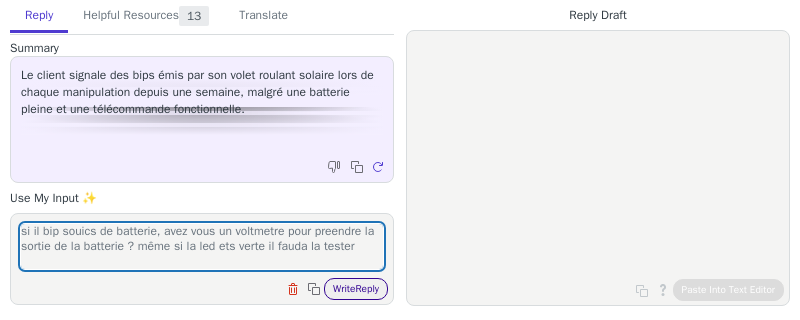 click on "Write  Reply" at bounding box center (356, 289) 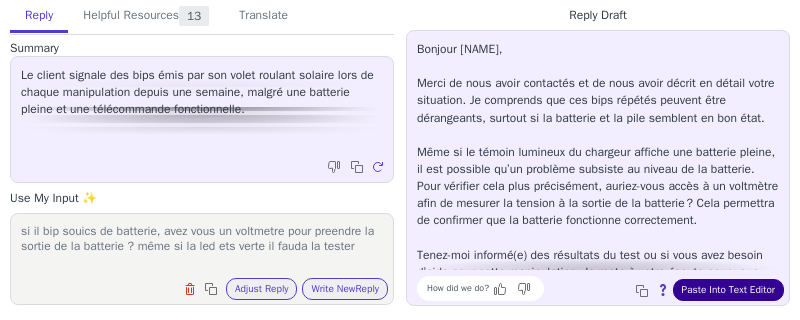 click on "Paste Into Text Editor" at bounding box center [728, 290] 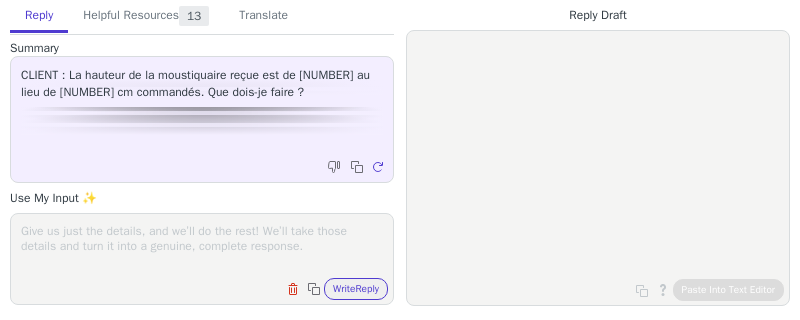 scroll, scrollTop: 0, scrollLeft: 0, axis: both 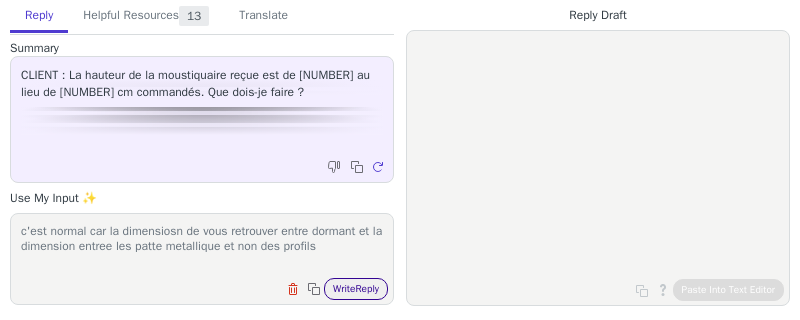 type on "c'est normal car la dimensiosn de vous retrouver entre dormant et la dimension entree les patte metallique et non des profils" 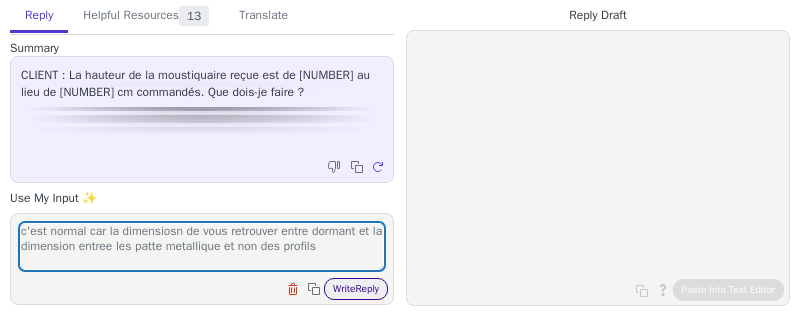 click on "Write  Reply" at bounding box center (356, 289) 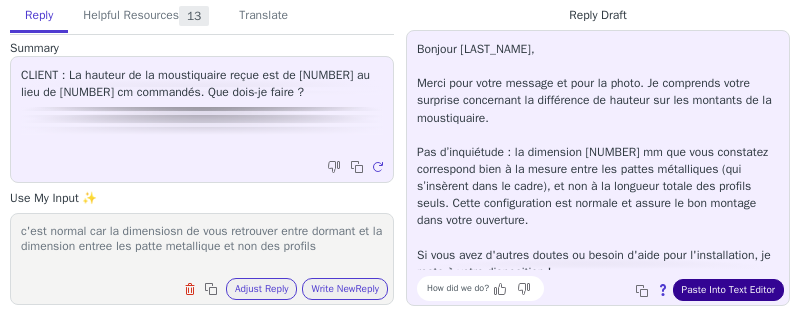 click on "Paste Into Text Editor" at bounding box center (728, 290) 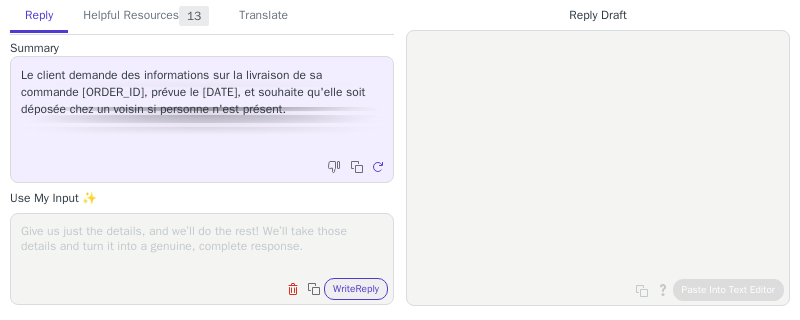 scroll, scrollTop: 0, scrollLeft: 0, axis: both 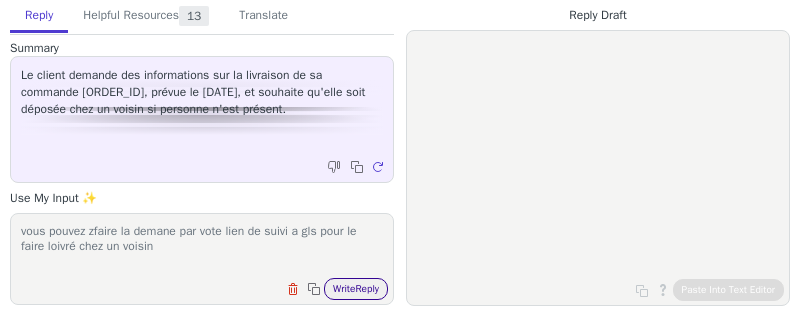 type on "vous pouvez zfaire la demane par vote lien de suivi a gls pour le faire loivré chez un voisin" 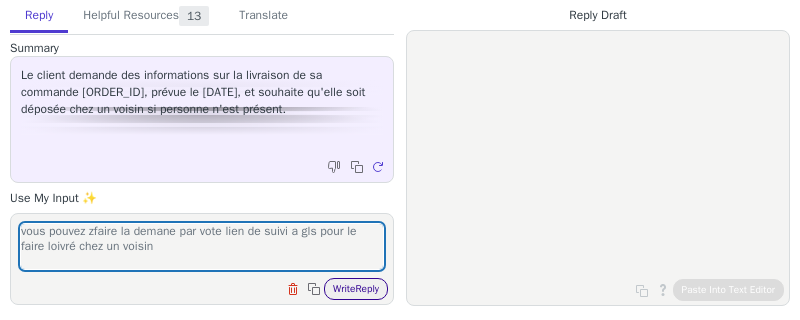 click on "Write  Reply" at bounding box center [356, 289] 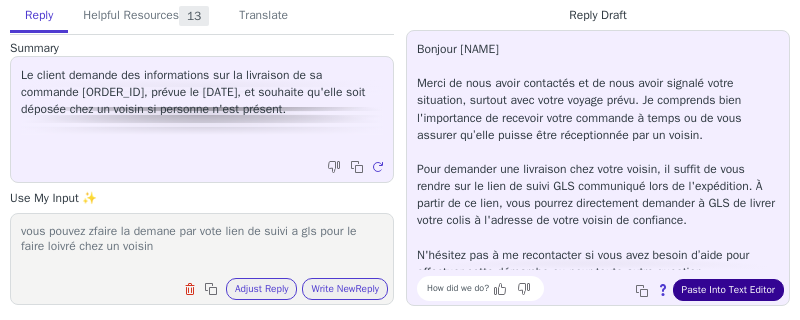 click on "Paste Into Text Editor" at bounding box center [728, 290] 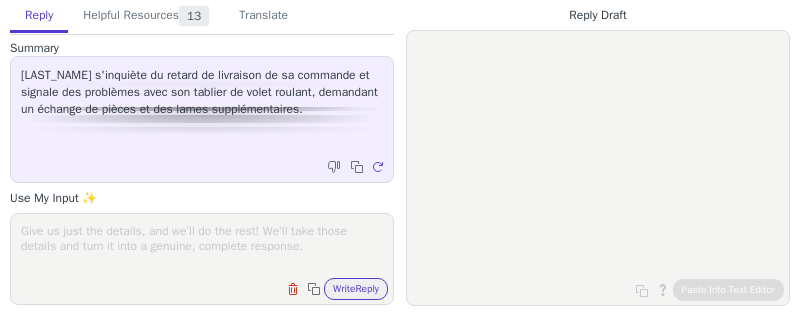 scroll, scrollTop: 0, scrollLeft: 0, axis: both 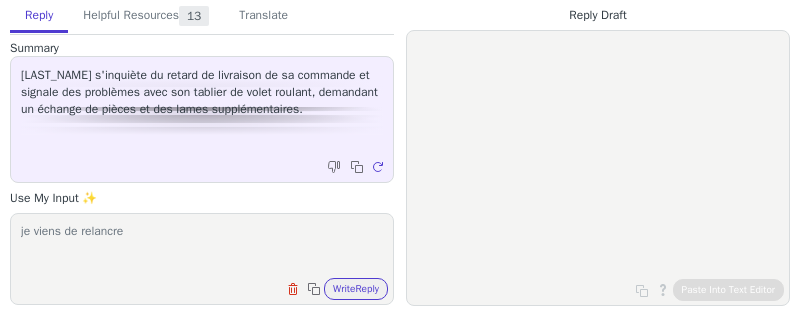 click on "je viens de relancre" at bounding box center [202, 246] 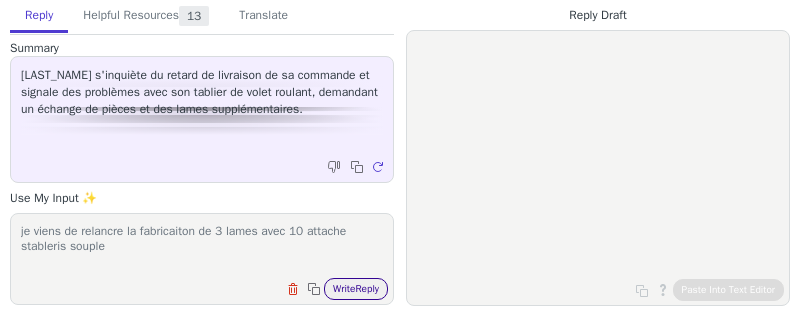 type on "je viens de relancre la fabricaiton de 3 lames avec 10 attache stableris souple" 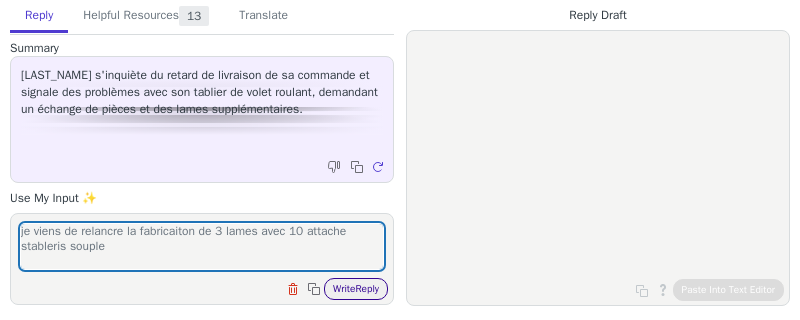 click on "Write  Reply" at bounding box center (356, 289) 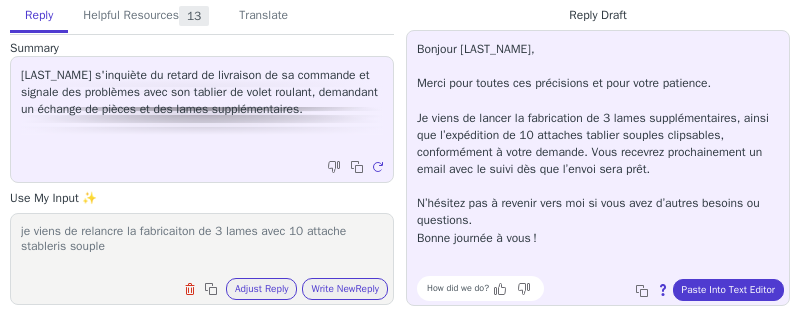 click on "Bonjour Mme Dymny, Merci pour toutes ces précisions et pour votre patience. Je viens de lancer la fabrication de 3 lames supplémentaires, ainsi que l’expédition de 10 attaches tablier souples clipsables, conformément à votre demande. Vous recevrez prochainement un email avec le suivi dès que l’envoi sera prêt. N’hésitez pas à revenir vers moi si vous avez d’autres besoins ou questions.   Bonne journée à vous !" at bounding box center [598, 155] 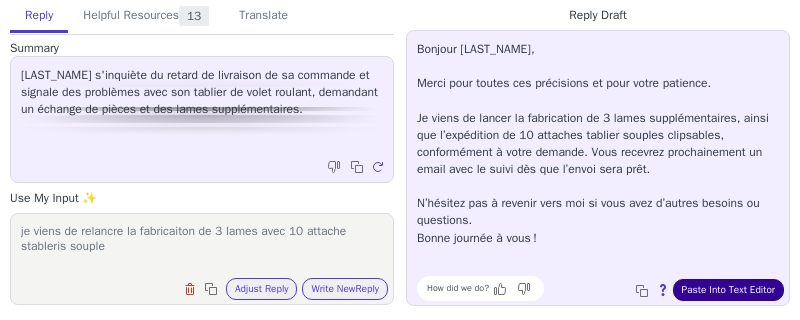 click on "Paste Into Text Editor" at bounding box center (728, 290) 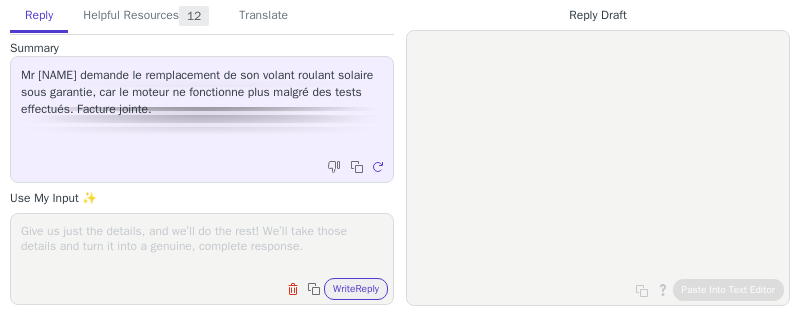 scroll, scrollTop: 0, scrollLeft: 0, axis: both 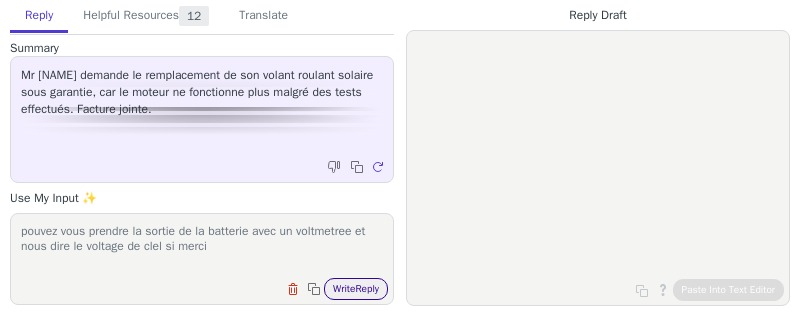 type on "pouvez vous prendre la sortie de la batterie avec un voltmetree et nous dire le voltage de clel si merci" 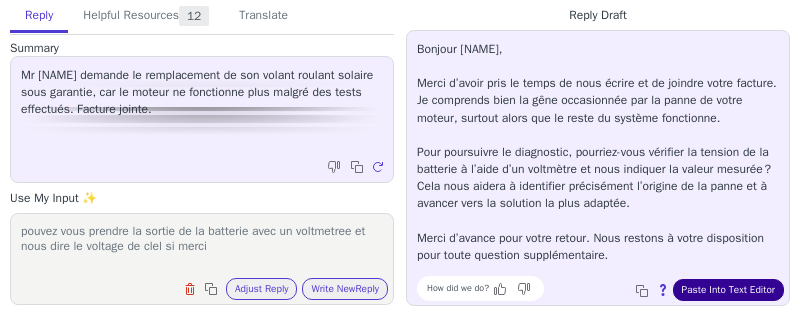 click on "Paste Into Text Editor" at bounding box center [728, 290] 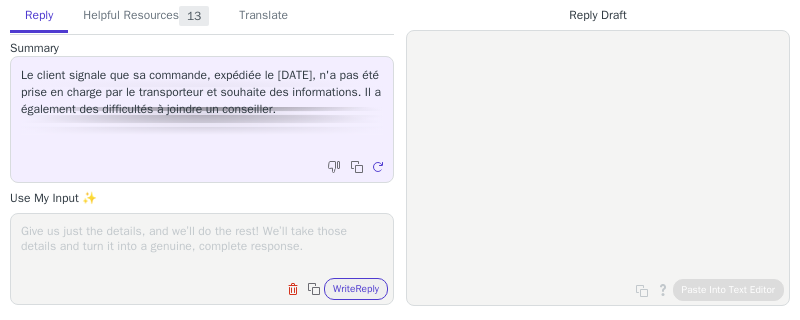 scroll, scrollTop: 0, scrollLeft: 0, axis: both 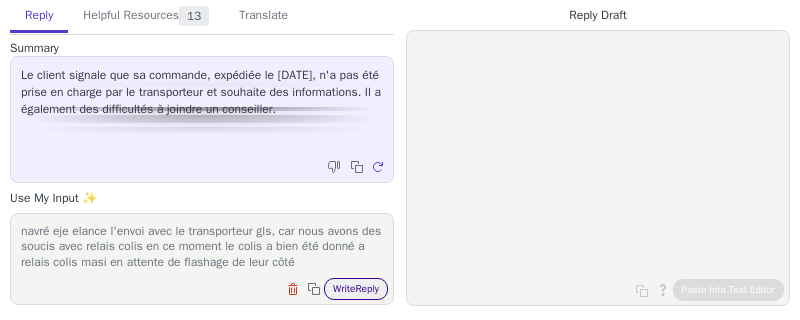 type on "navré eje elance l'envoi avec le transporteur gls, car nous avons des soucis avec relais colis en ce moment le colis a bien été donné a relais colis masi en attente de flashage de leur côté" 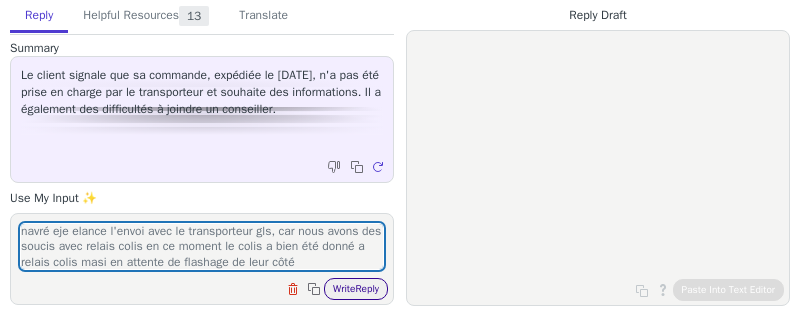 click on "Write  Reply" at bounding box center (356, 289) 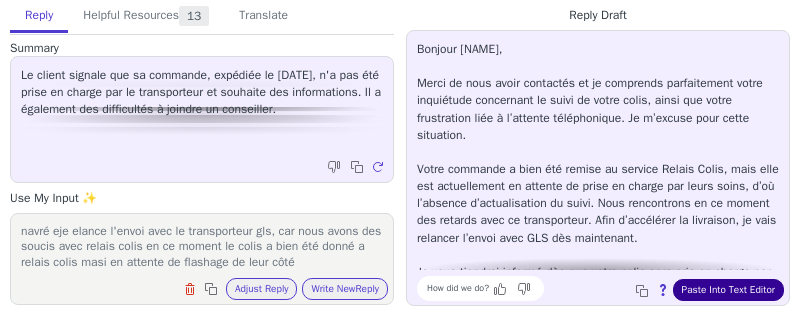 click on "Paste Into Text Editor" at bounding box center (728, 290) 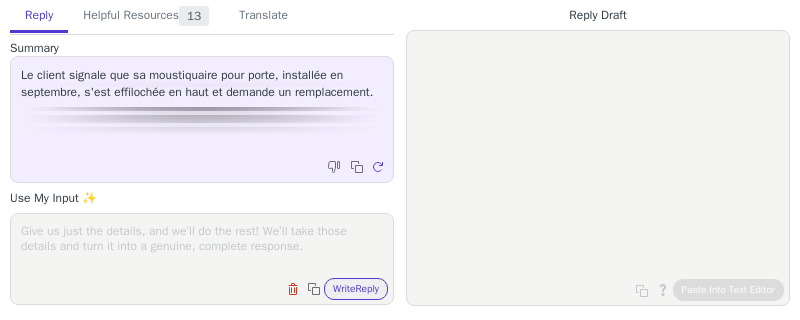 scroll, scrollTop: 0, scrollLeft: 0, axis: both 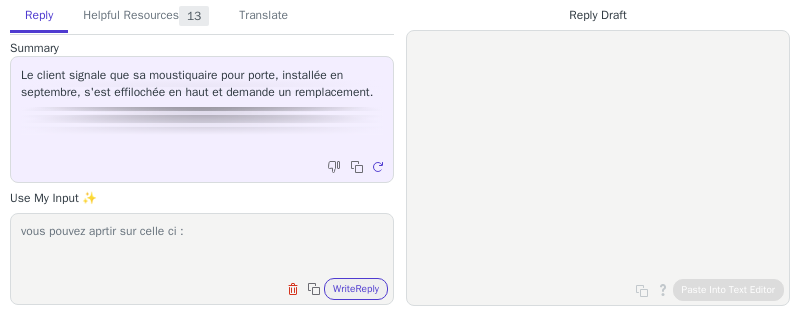 paste on "https://avosdim.com/toile-de-remplacement-pour-moustiquaire-sur-mesure.html" 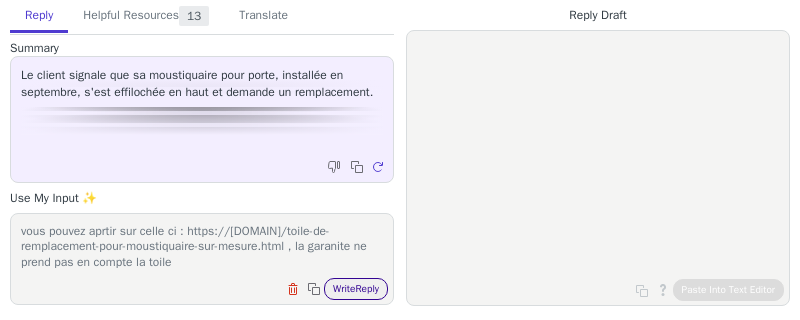 type on "vous pouvez aprtir sur celle ci : https://avosdim.com/toile-de-remplacement-pour-moustiquaire-sur-mesure.html , la garanite ne prend pas en compte la toile" 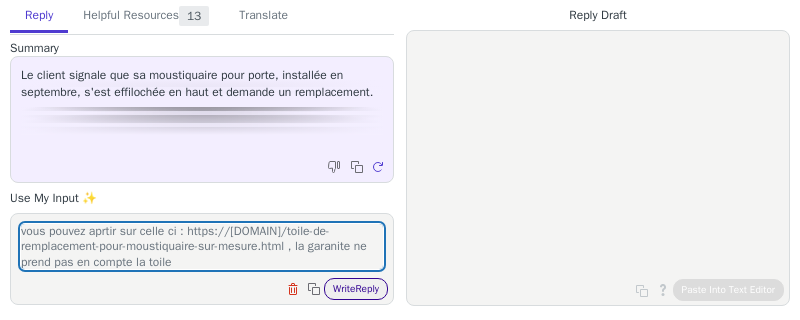 click on "Write  Reply" at bounding box center [356, 289] 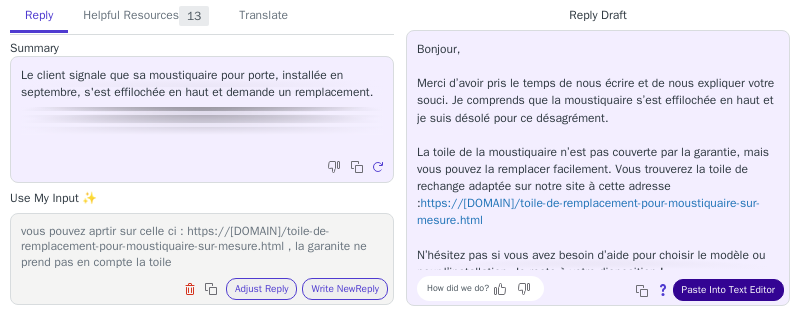 click on "Paste Into Text Editor" at bounding box center (728, 290) 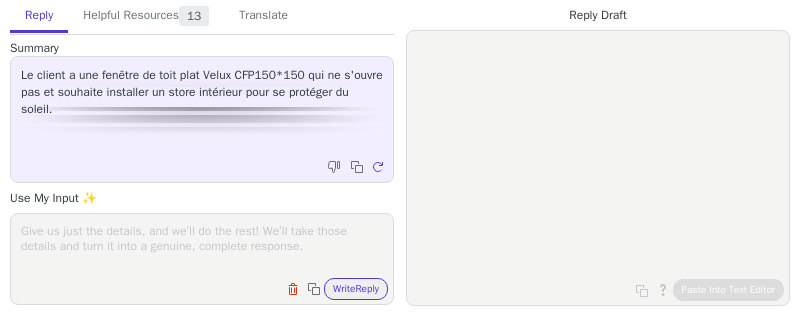 scroll, scrollTop: 0, scrollLeft: 0, axis: both 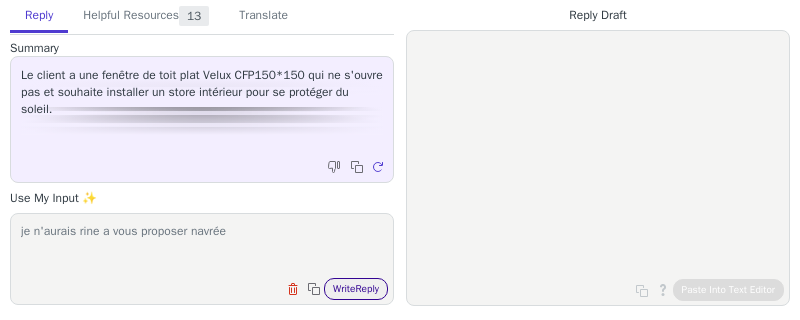 type on "je n'aurais rine a vous proposer navrée" 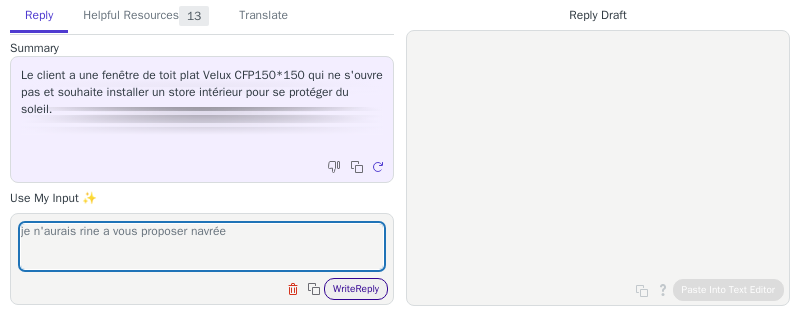 click on "Write  Reply" at bounding box center (356, 289) 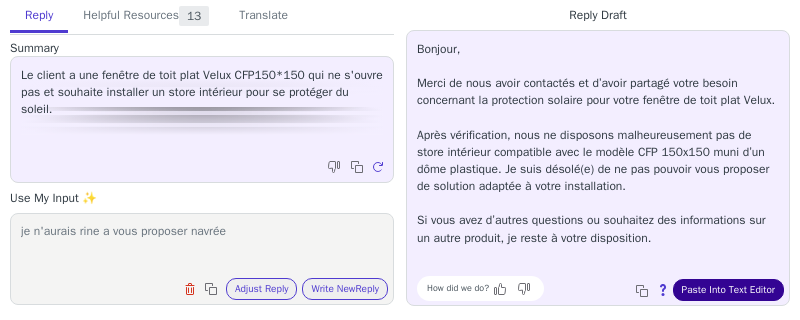click on "Paste Into Text Editor" at bounding box center (728, 290) 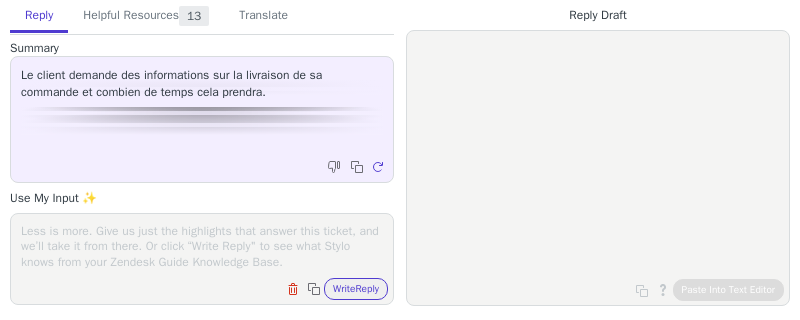 scroll, scrollTop: 0, scrollLeft: 0, axis: both 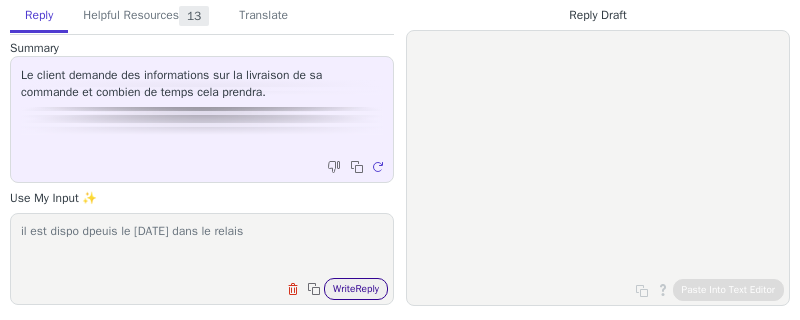 type on "il est dispo dpeuis le [DATE] dans le relais" 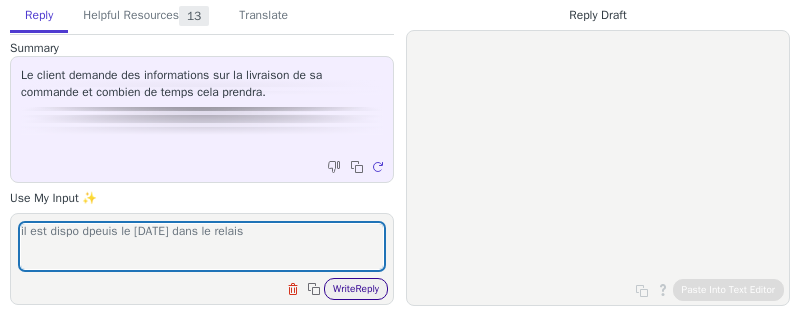 click on "Write  Reply" at bounding box center [356, 289] 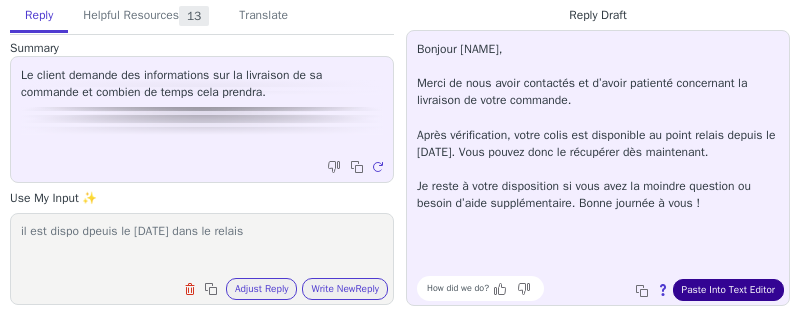 click on "Paste Into Text Editor" at bounding box center (728, 290) 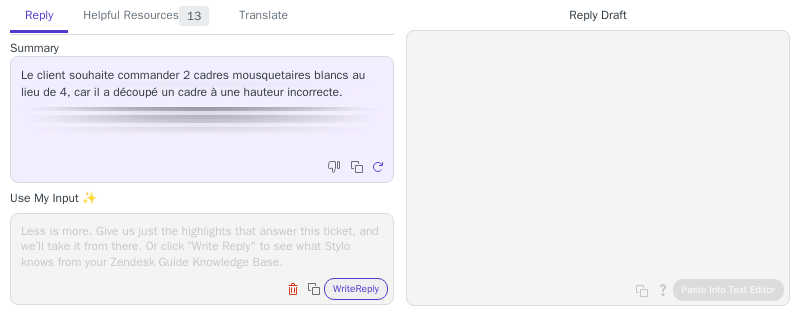 scroll, scrollTop: 0, scrollLeft: 0, axis: both 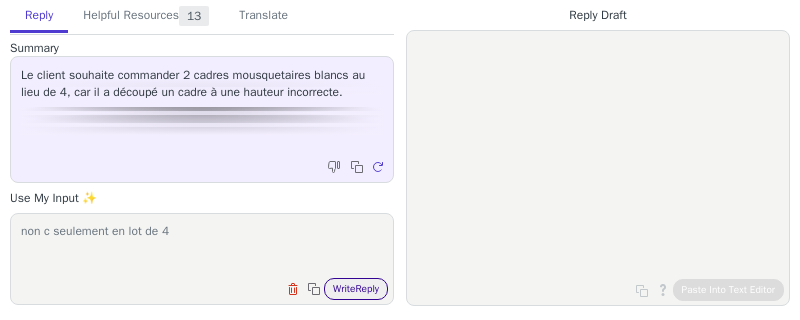 type on "non c seulement en lot de 4" 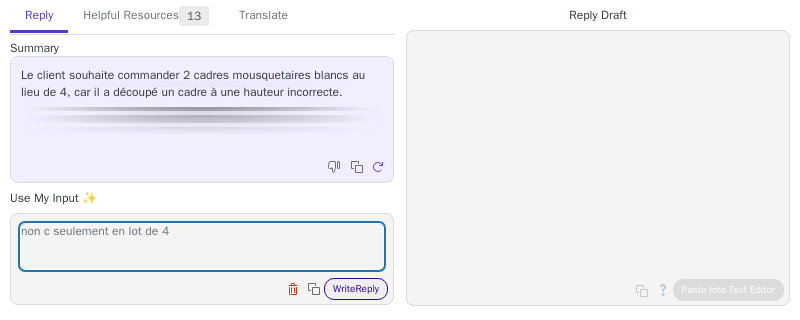 click on "Write  Reply" at bounding box center (356, 289) 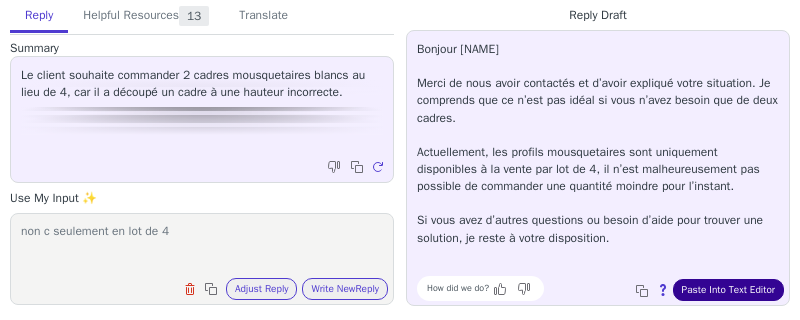 click on "Paste Into Text Editor" at bounding box center (728, 290) 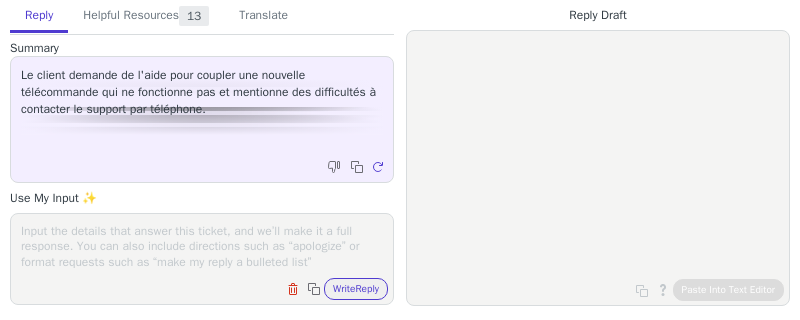 scroll, scrollTop: 0, scrollLeft: 0, axis: both 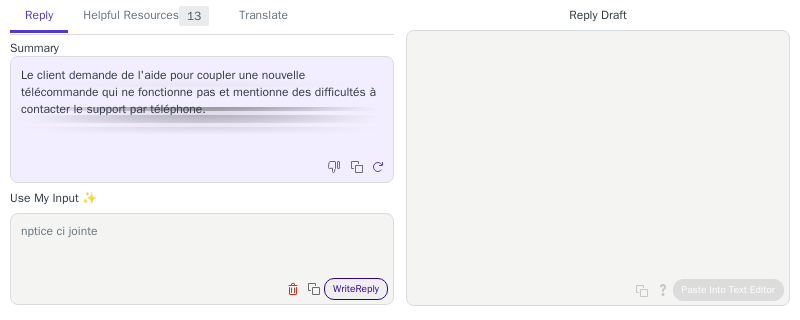type on "nptice ci jointe" 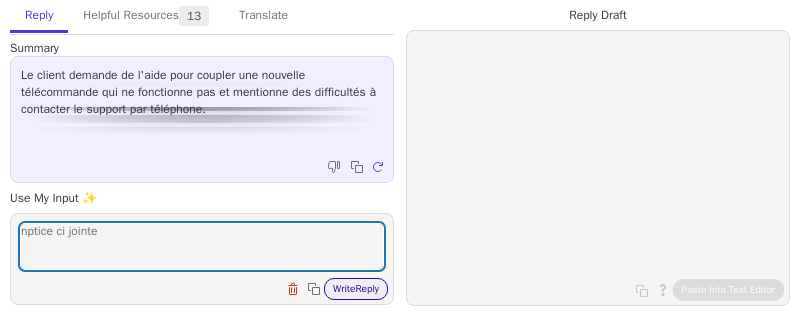click on "Write  Reply" at bounding box center [356, 289] 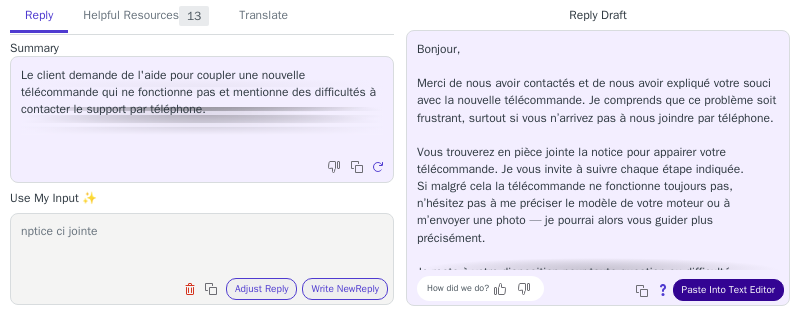 click on "Paste Into Text Editor" at bounding box center (728, 290) 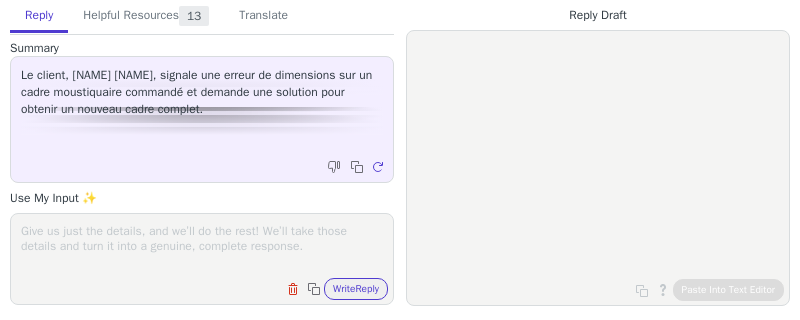 scroll, scrollTop: 0, scrollLeft: 0, axis: both 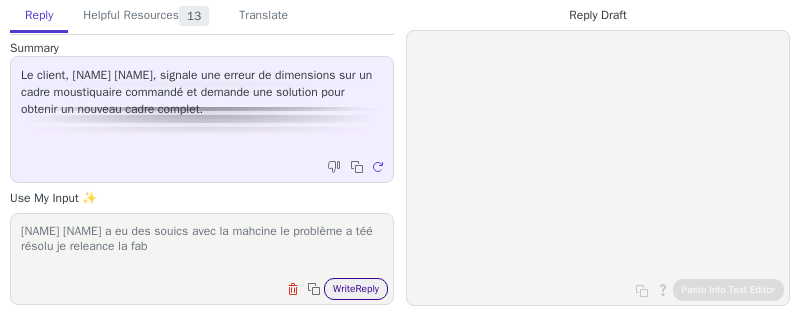 type on "nvaré eon a eu des souics avec la mahcine le problème a téé résolu je releance la fab" 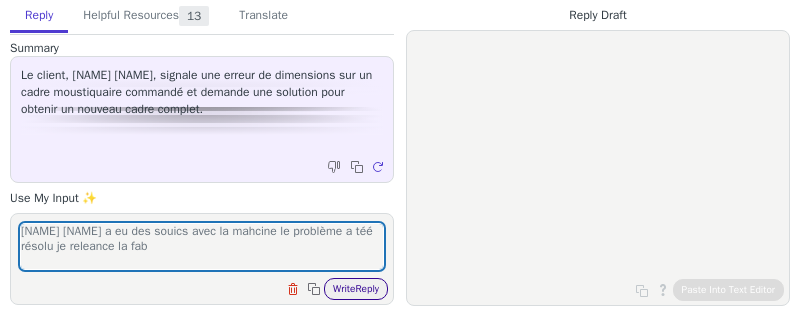click on "Write  Reply" at bounding box center [356, 289] 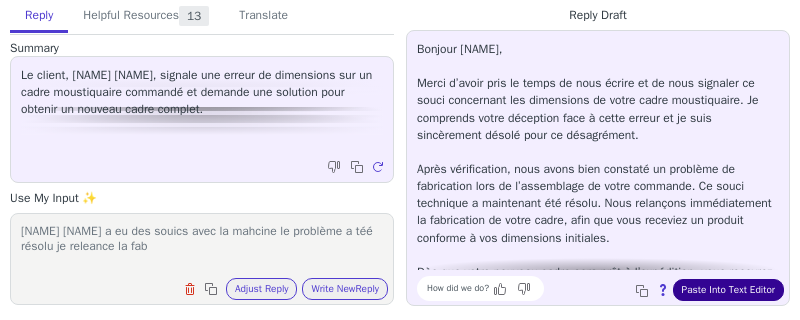 click on "Paste Into Text Editor" at bounding box center [728, 290] 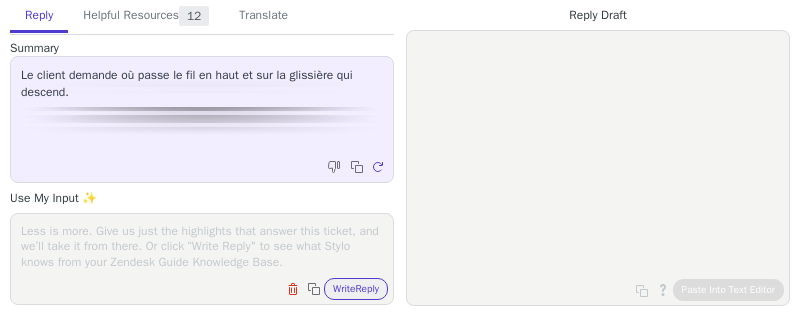 scroll, scrollTop: 0, scrollLeft: 0, axis: both 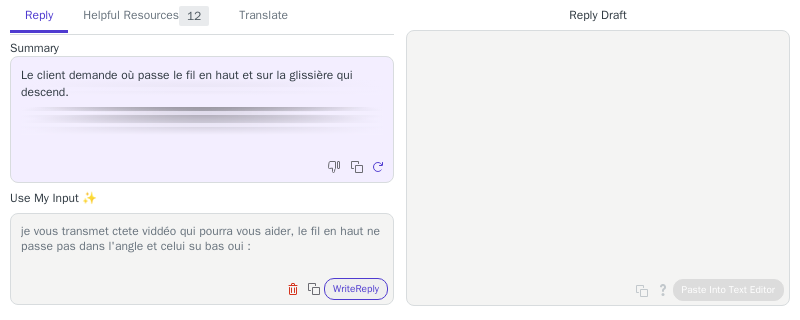 paste on "je vous transmet ctete viddéo qui pourra vous aider, le fil en haut ne passe pas dans l'angle et celui su bas oui : [URL]" 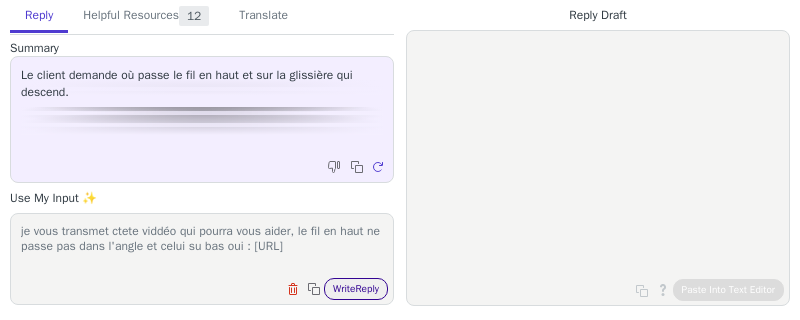 type on "je vous transmet ctete viddéo qui pourra vous aider, le fil en haut ne passe pas dans l'angle et celui su bas oui : [URL]" 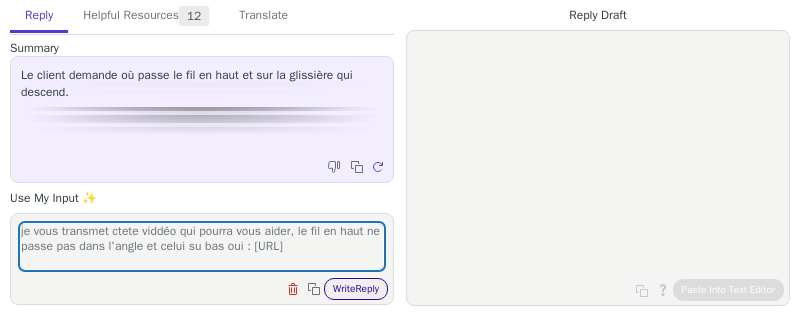 click on "Write  Reply" at bounding box center [356, 289] 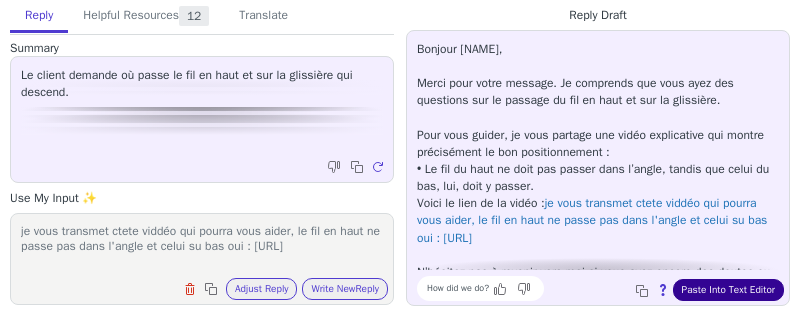 click on "Paste Into Text Editor" at bounding box center [728, 290] 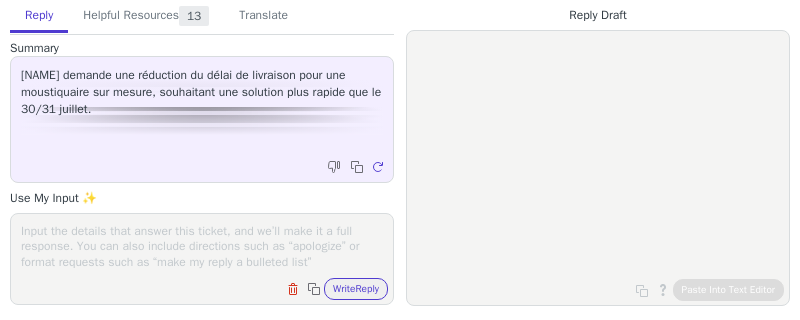 scroll, scrollTop: 0, scrollLeft: 0, axis: both 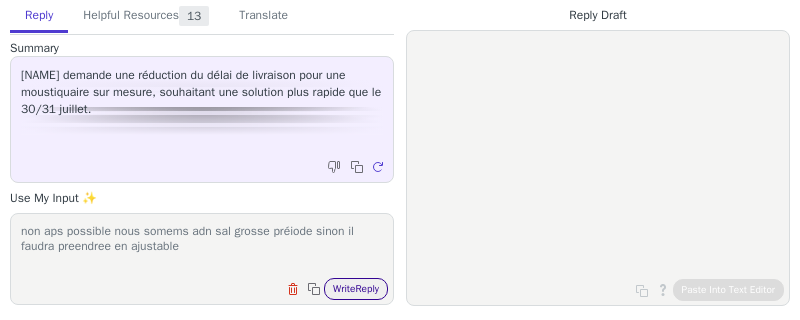 type on "non aps possible nous somems adn sal grosse préiode sinon il faudra preendree en ajustable" 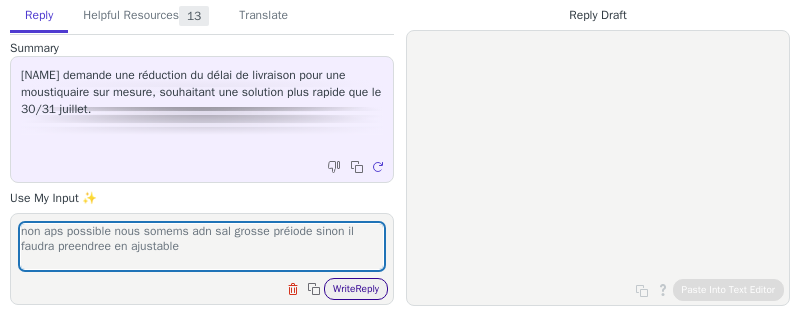 click on "Write  Reply" at bounding box center (356, 289) 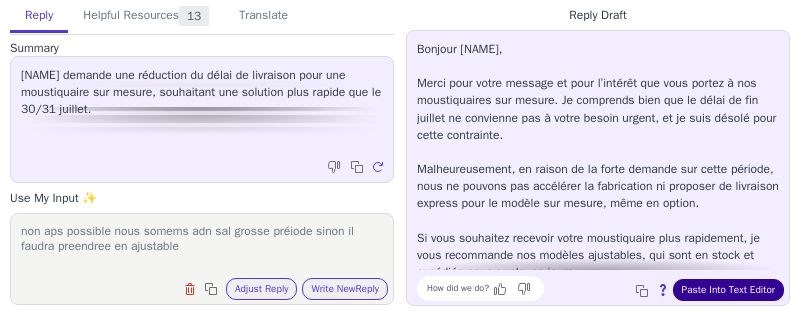 click on "Paste Into Text Editor" at bounding box center (728, 290) 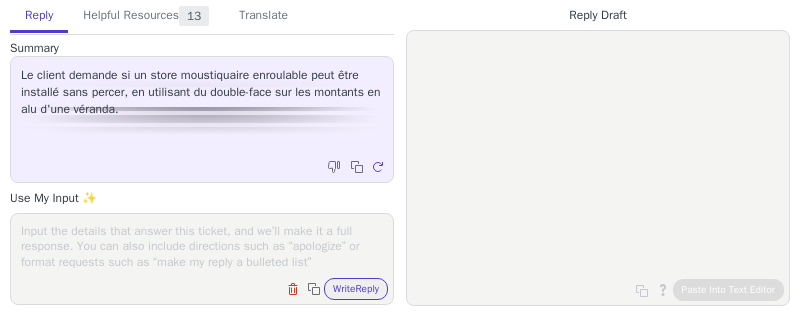 scroll, scrollTop: 0, scrollLeft: 0, axis: both 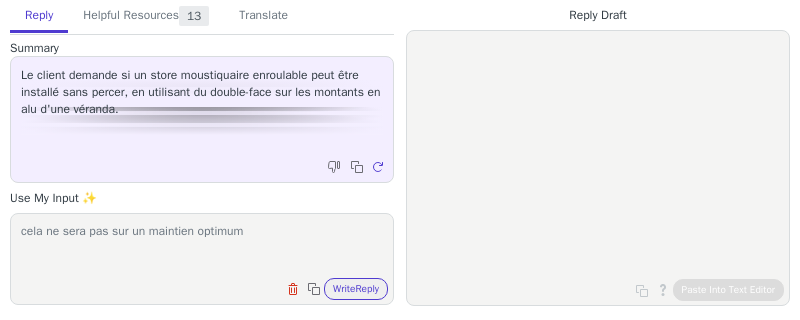 click on "cela ne sera pas sur un maintien optimum" at bounding box center (202, 246) 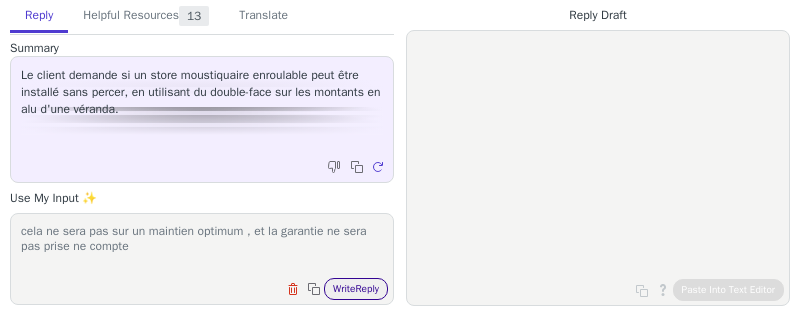 type on "cela ne sera pas sur un maintien optimum , et la garantie ne sera pas prise ne compte" 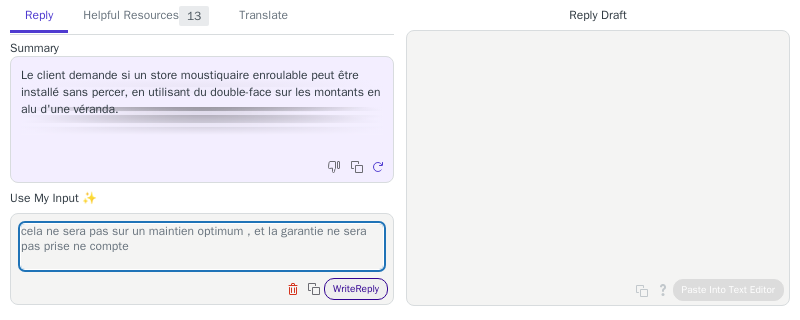 click on "Write  Reply" at bounding box center [356, 289] 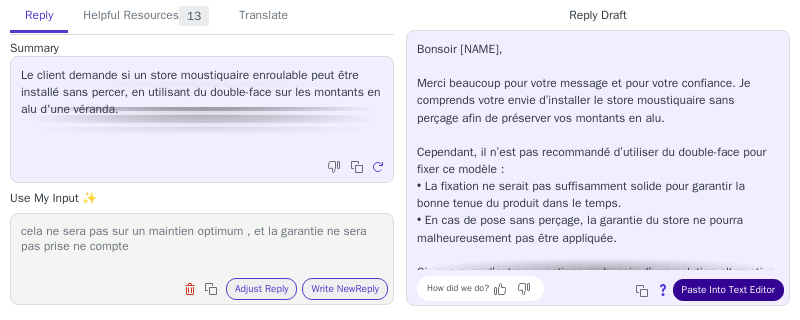 click on "Paste Into Text Editor" at bounding box center (728, 290) 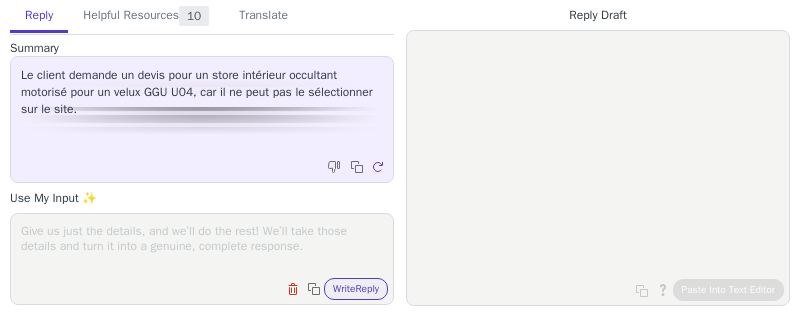 scroll, scrollTop: 0, scrollLeft: 0, axis: both 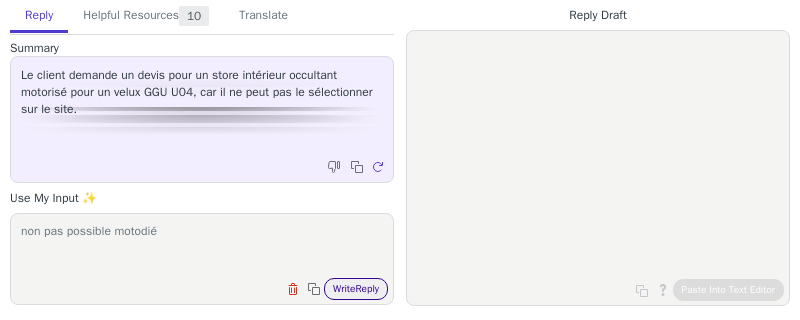 type on "non pas possible motodié" 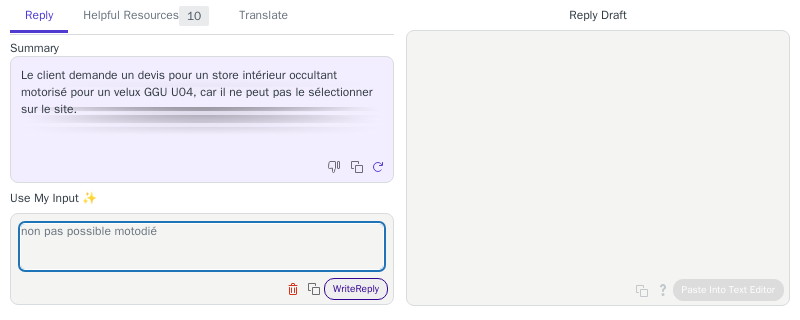 click on "Write  Reply" at bounding box center (356, 289) 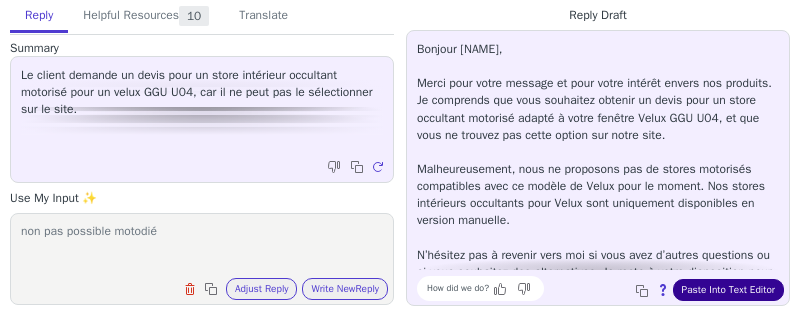 click on "Paste Into Text Editor" at bounding box center (728, 290) 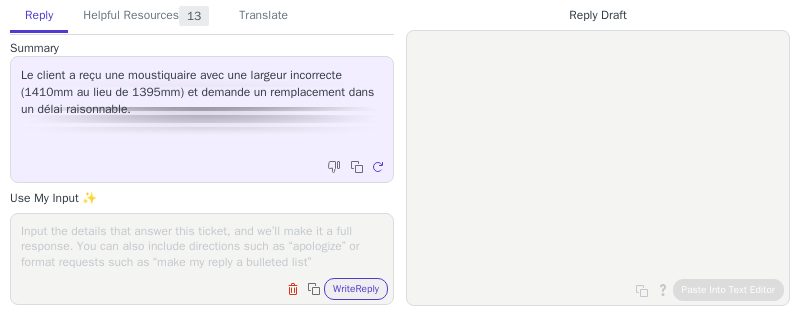 scroll, scrollTop: 0, scrollLeft: 0, axis: both 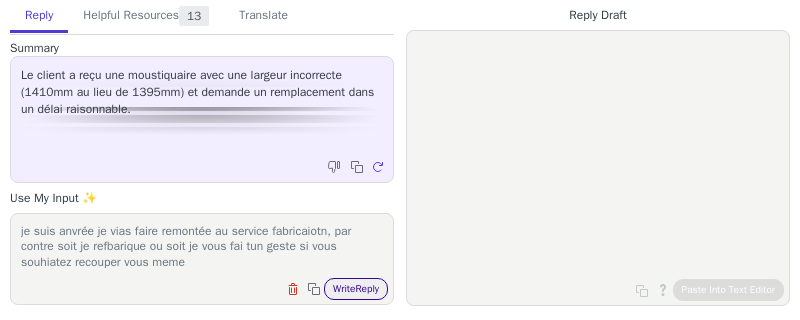 type on "je suis anvrée je vias faire remontée au service fabricaiotn, par contre soit je refbarique ou soit je vous fai tun geste si vous souhiatez recouper vous meme" 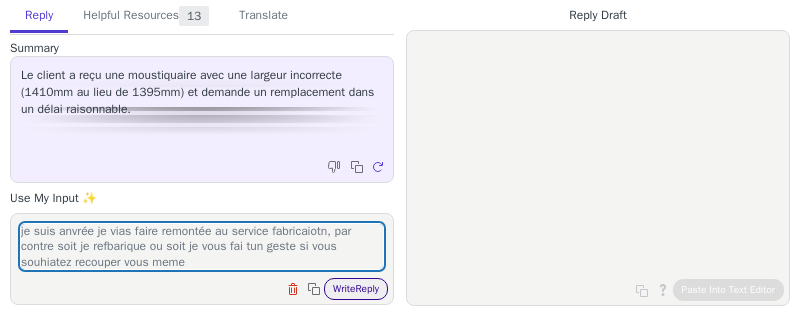 click on "Write  Reply" at bounding box center [356, 289] 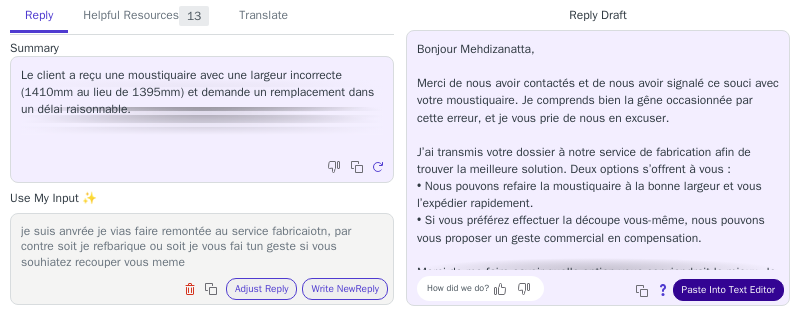click on "Paste Into Text Editor" at bounding box center [728, 290] 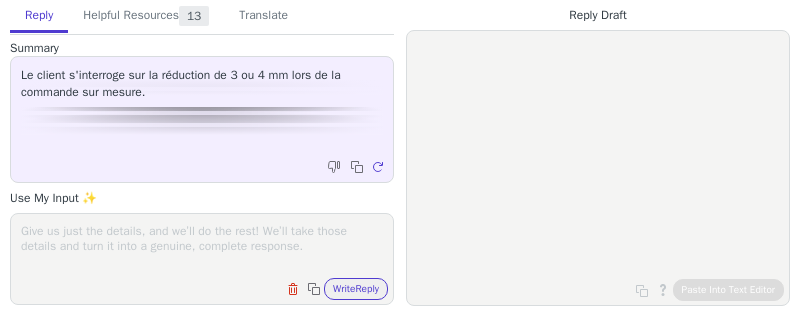 scroll, scrollTop: 0, scrollLeft: 0, axis: both 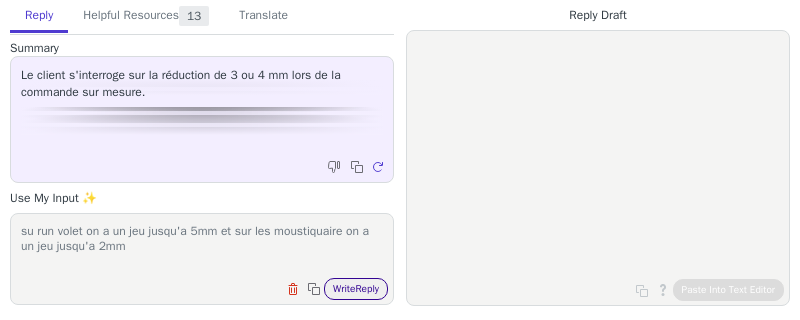 type on "su run volet on a un jeu jusqu'a 5mm et sur les moustiquaire on a un jeu jusqu'a 2mm" 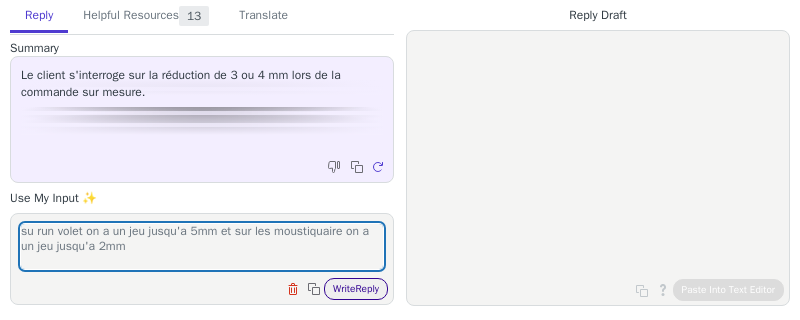 click on "Write  Reply" at bounding box center (356, 289) 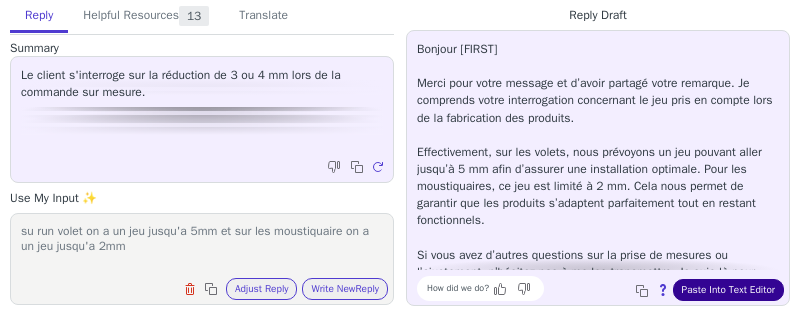 click on "Paste Into Text Editor" at bounding box center [728, 290] 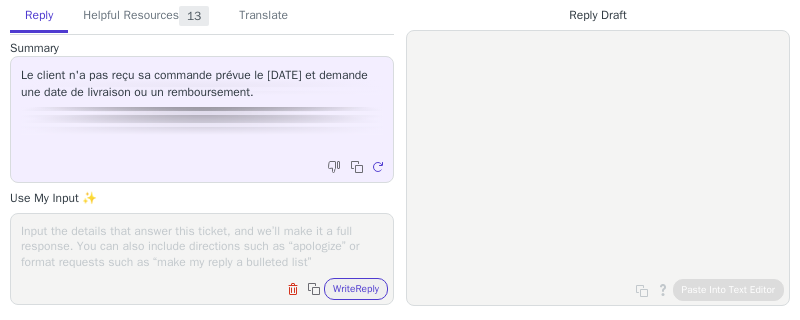 scroll, scrollTop: 0, scrollLeft: 0, axis: both 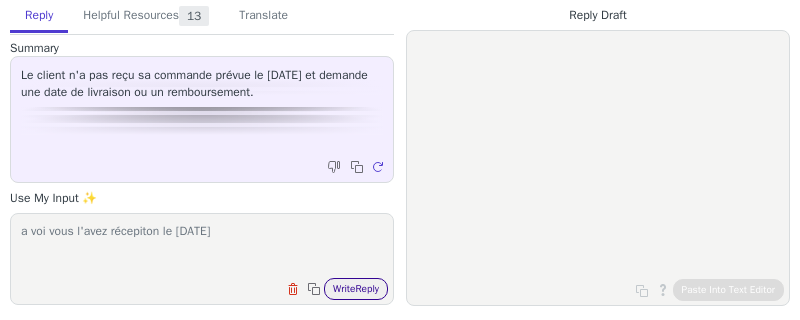 type on "a voi vous l'avez récepiton le 04/07" 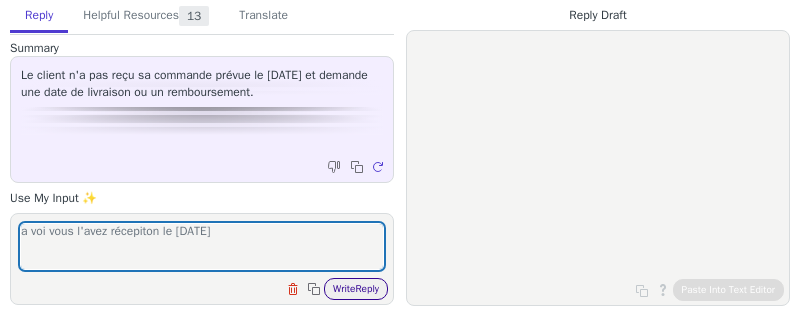 click on "Write  Reply" at bounding box center [356, 289] 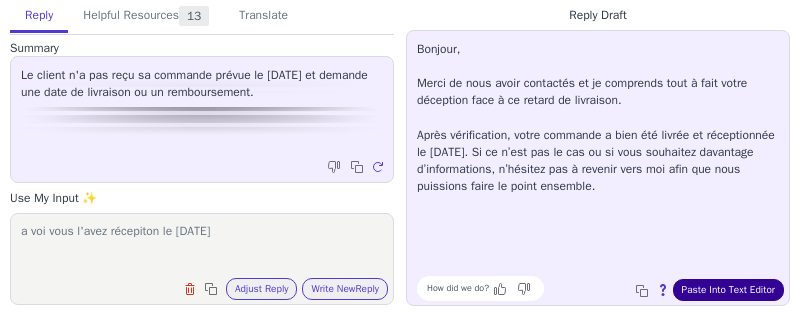 click on "Paste Into Text Editor" at bounding box center (728, 290) 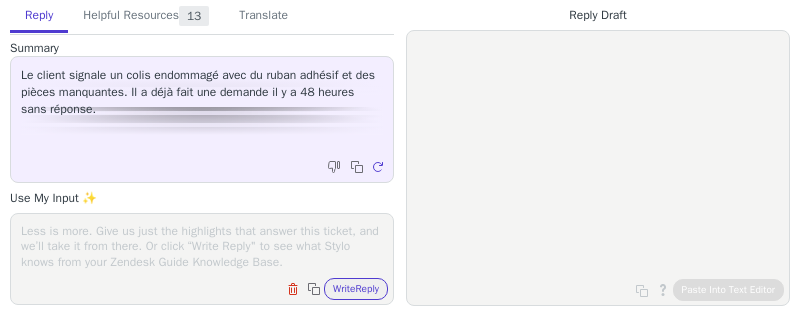 scroll, scrollTop: 0, scrollLeft: 0, axis: both 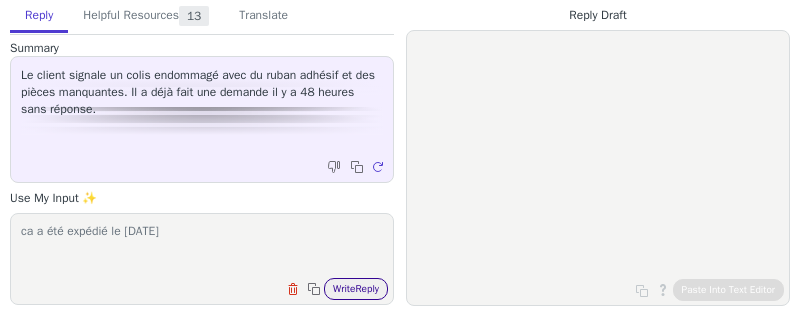 type on "ca a été expédié le 04/07" 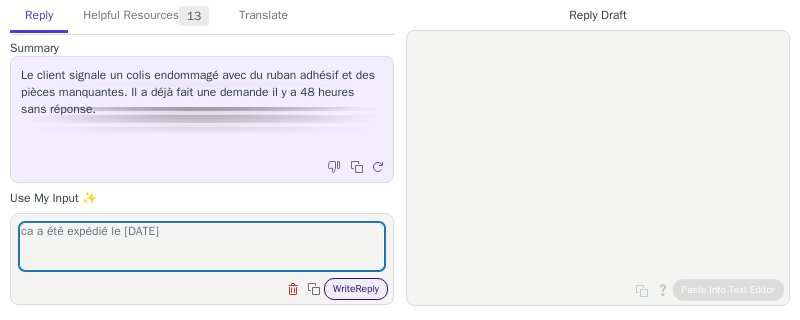 click on "Write  Reply" at bounding box center (356, 289) 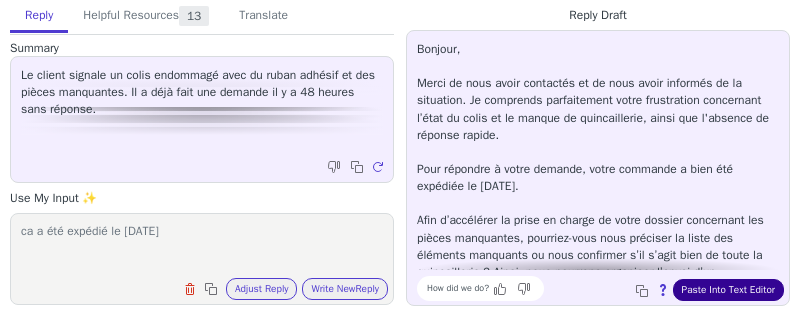 click on "Paste Into Text Editor" at bounding box center (728, 290) 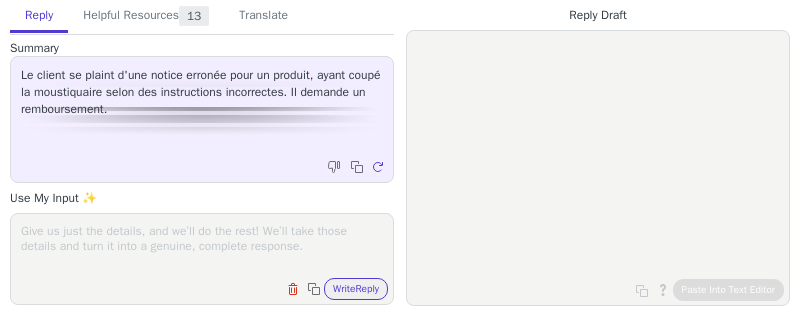 scroll, scrollTop: 0, scrollLeft: 0, axis: both 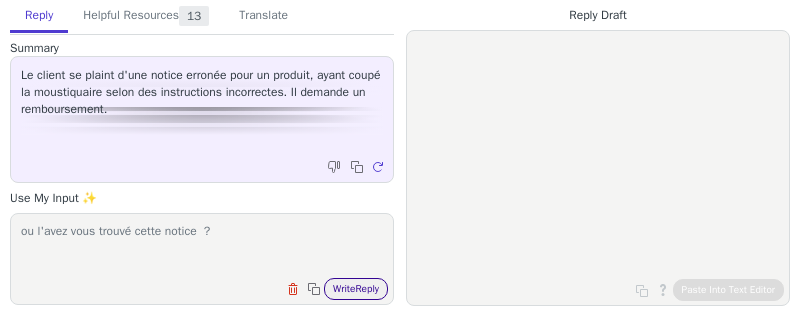 type on "ou l'avez vous trouvé cette notice  ?" 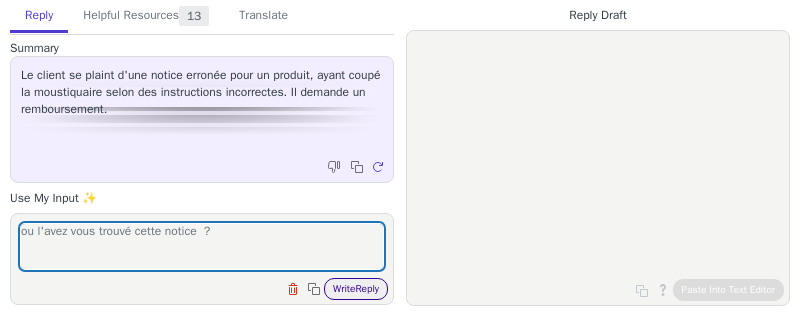 click on "Write  Reply" at bounding box center [356, 289] 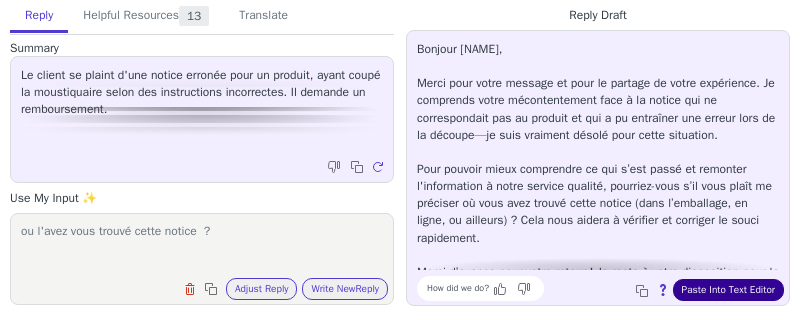 click on "Paste Into Text Editor" at bounding box center [728, 290] 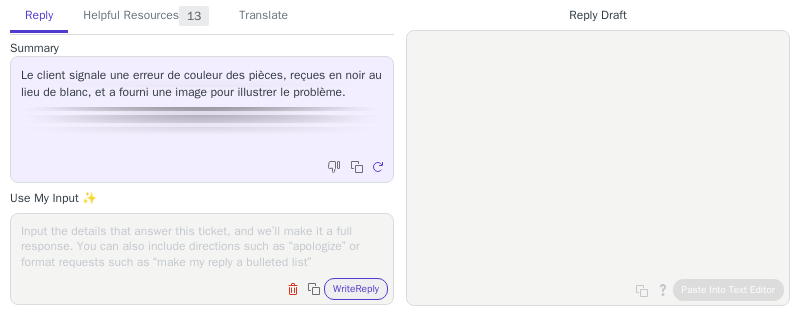 scroll, scrollTop: 0, scrollLeft: 0, axis: both 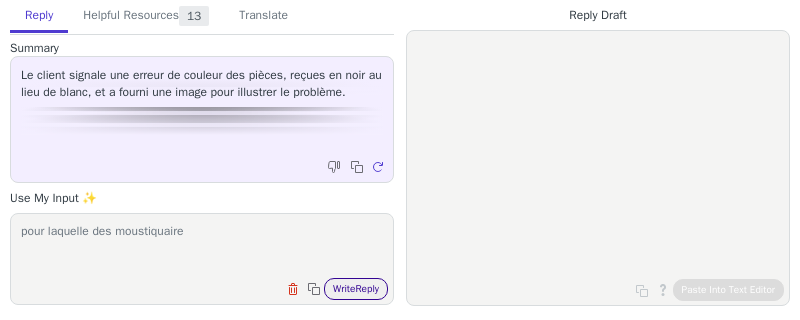 type on "pour laquelle des moustiquaire" 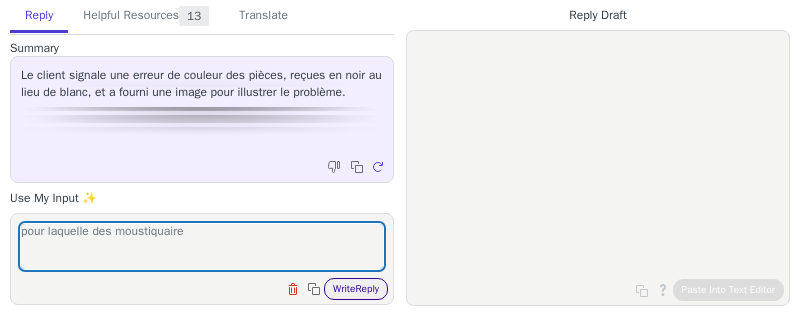 click on "Write  Reply" at bounding box center (356, 289) 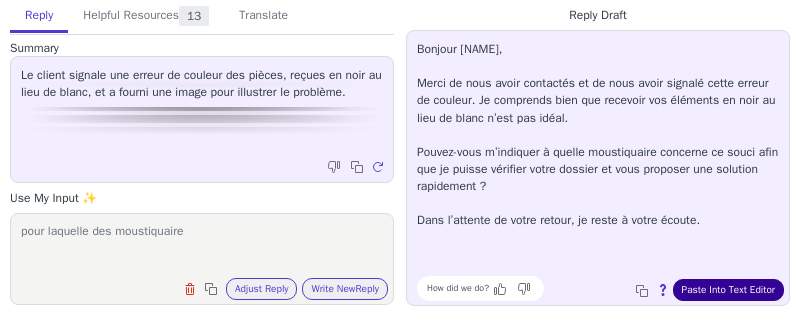 click on "Paste Into Text Editor" at bounding box center (728, 290) 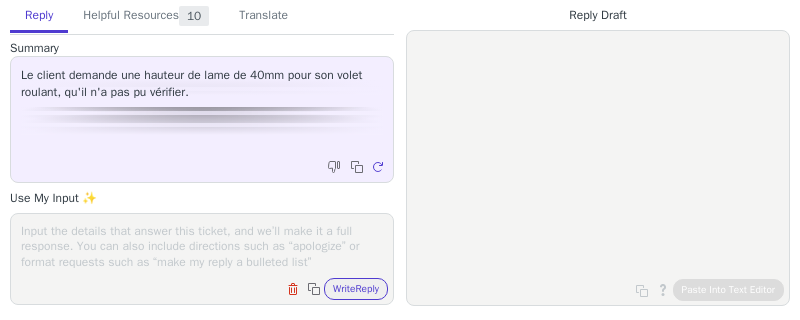 scroll, scrollTop: 0, scrollLeft: 0, axis: both 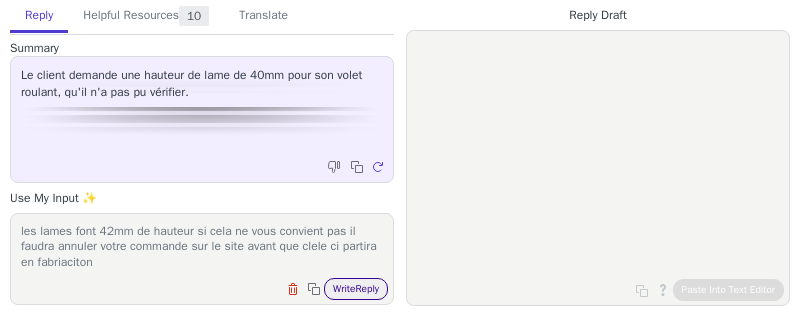 type on "les lames font 42mm de hauteur si cela ne vous convient pas il faudra annuler votre commande sur le site avant que clele ci partira en fabriaciton" 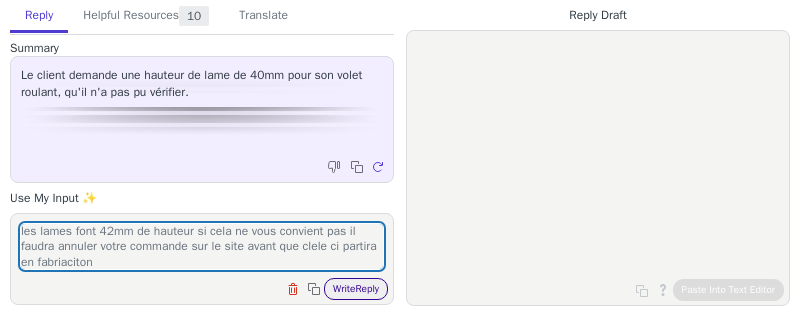 click on "Write  Reply" at bounding box center [356, 289] 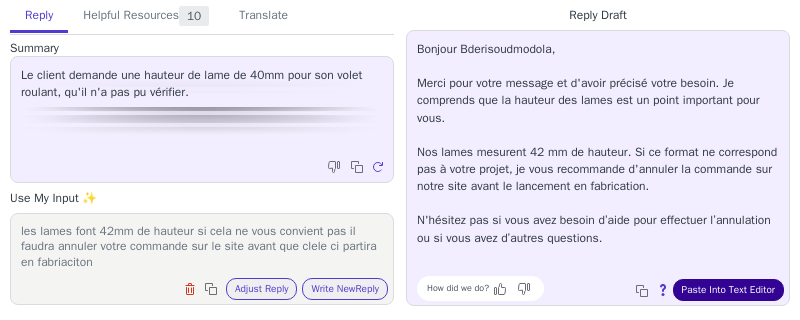 click on "Paste Into Text Editor" at bounding box center (728, 290) 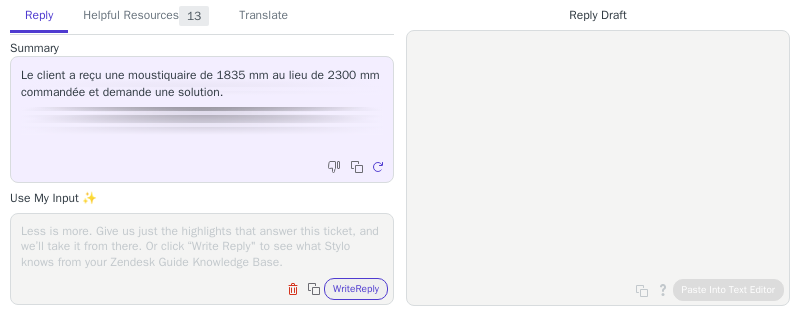 scroll, scrollTop: 0, scrollLeft: 0, axis: both 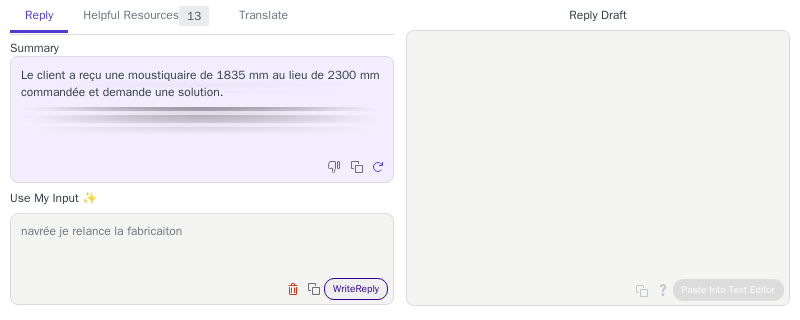 type on "navrée je relance la fabricaiton" 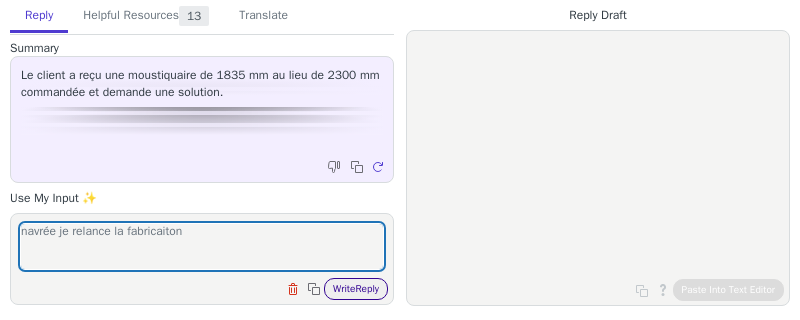 click on "Write  Reply" at bounding box center [356, 289] 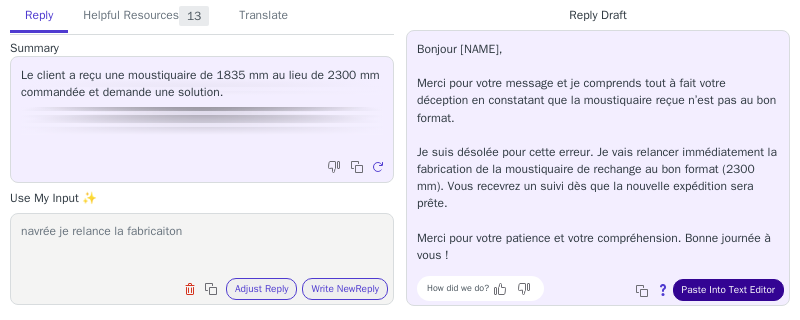 click on "Paste Into Text Editor" at bounding box center [728, 290] 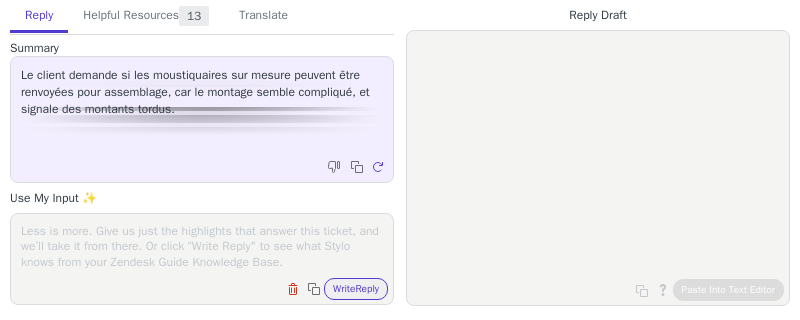 scroll, scrollTop: 0, scrollLeft: 0, axis: both 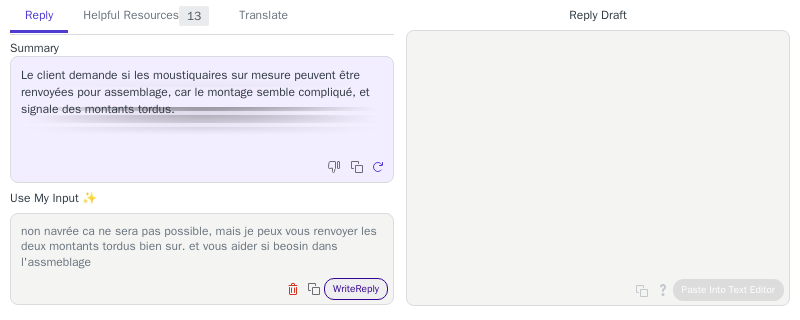 type on "non navrée ca ne sera pas possible, mais je peux vous renvoyer les deux montants tordus bien sur. et vous aider si beosin dans l'assmeblage" 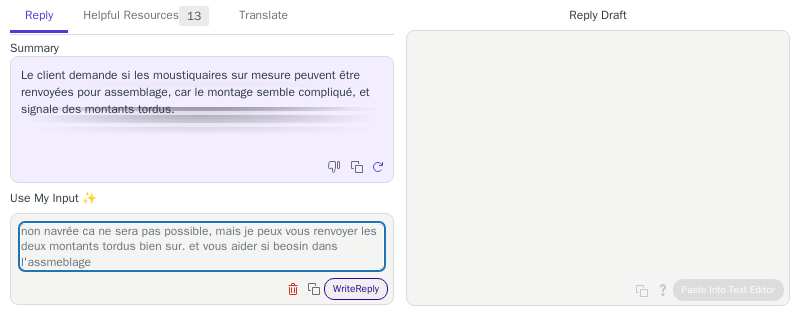 click on "Write  Reply" at bounding box center [356, 289] 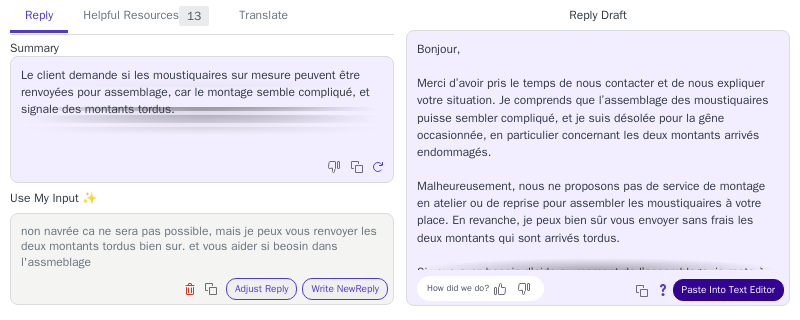 click on "Paste Into Text Editor" at bounding box center [728, 290] 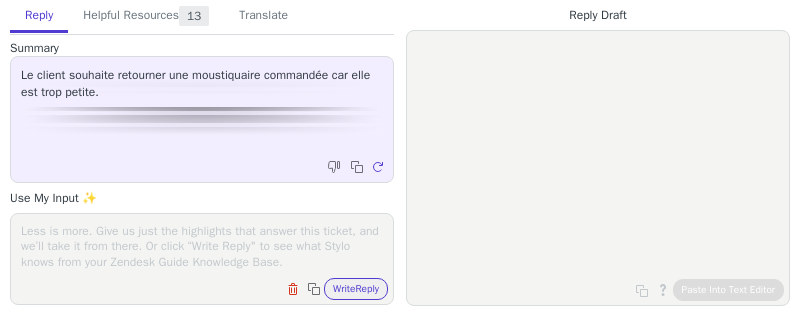 scroll, scrollTop: 0, scrollLeft: 0, axis: both 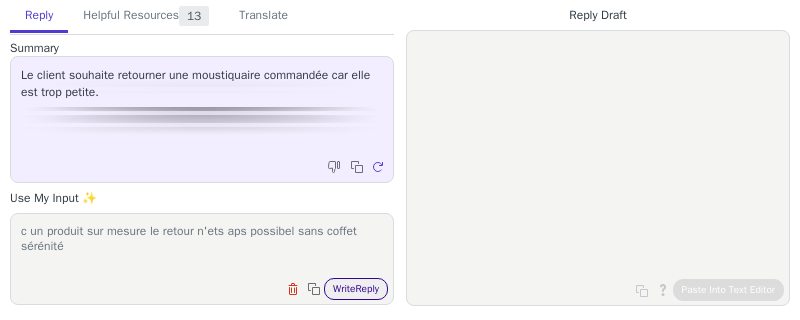 type on "c un produit sur mesure le retour n'ets aps possibel sans coffet sérénité" 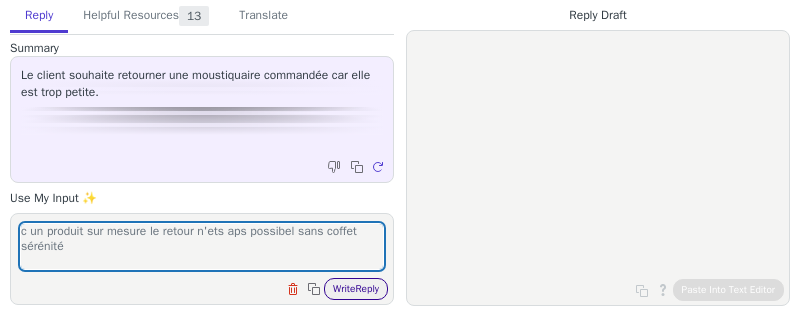 click on "Write  Reply" at bounding box center (356, 289) 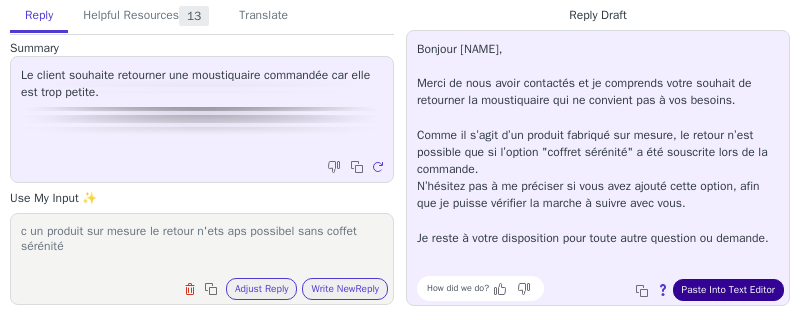 click on "Paste Into Text Editor" at bounding box center (728, 290) 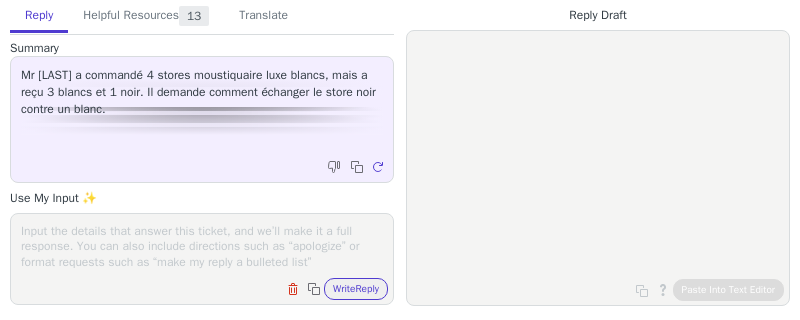 scroll, scrollTop: 0, scrollLeft: 0, axis: both 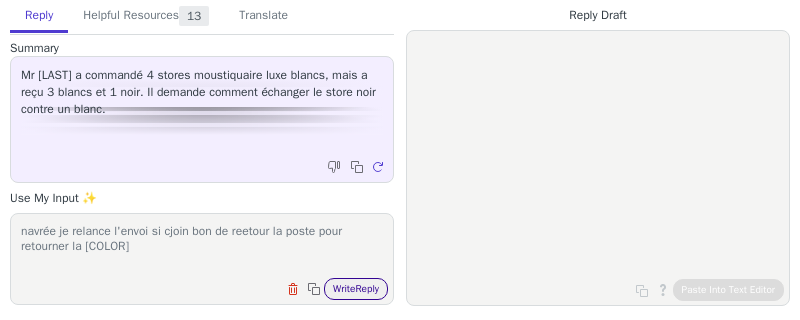 type on "navrée je relance l'envoi si cjoin bon de reetour la poste pour retourner la noir" 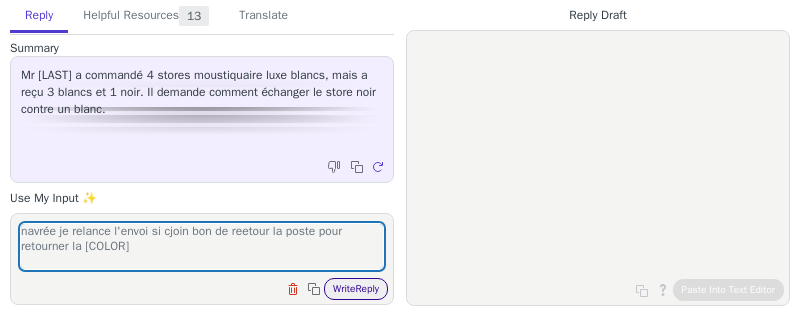 click on "Write  Reply" at bounding box center [356, 289] 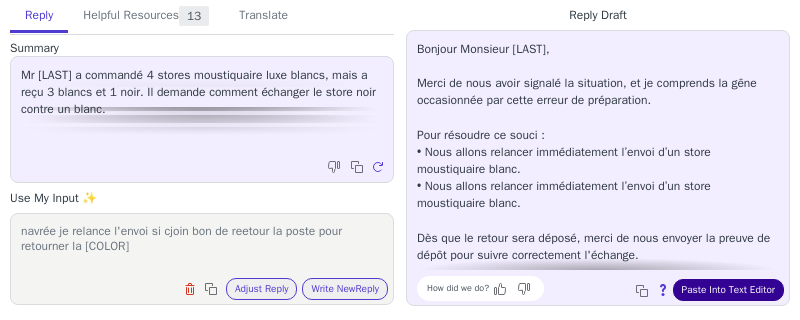 click on "Paste Into Text Editor" at bounding box center (728, 290) 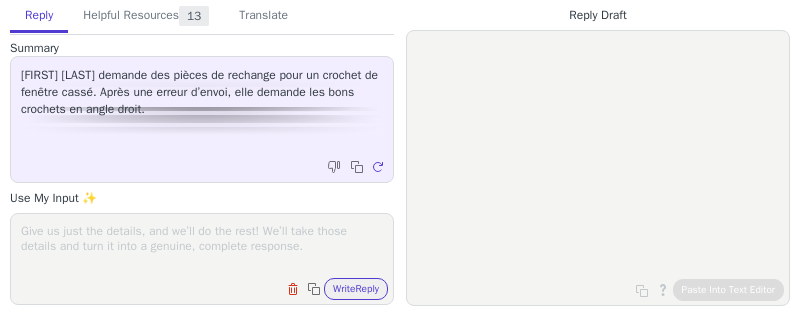 scroll, scrollTop: 0, scrollLeft: 0, axis: both 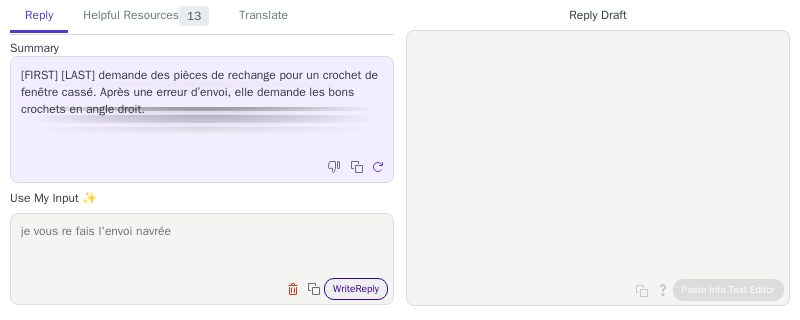 type on "je vous re fais l'envoi navrée" 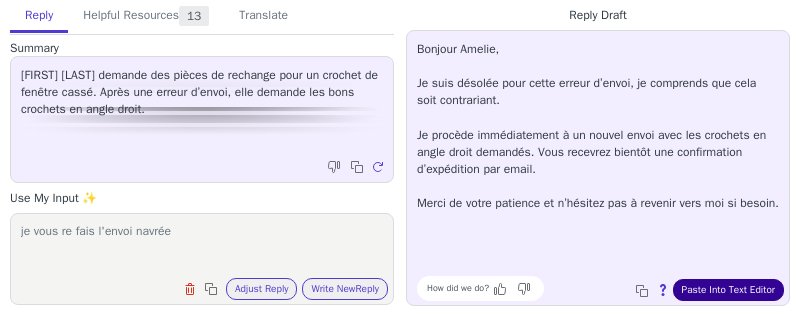 click on "Paste Into Text Editor" at bounding box center [728, 290] 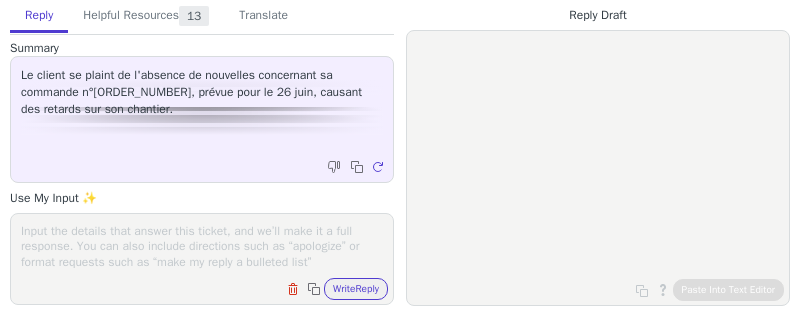 scroll, scrollTop: 0, scrollLeft: 0, axis: both 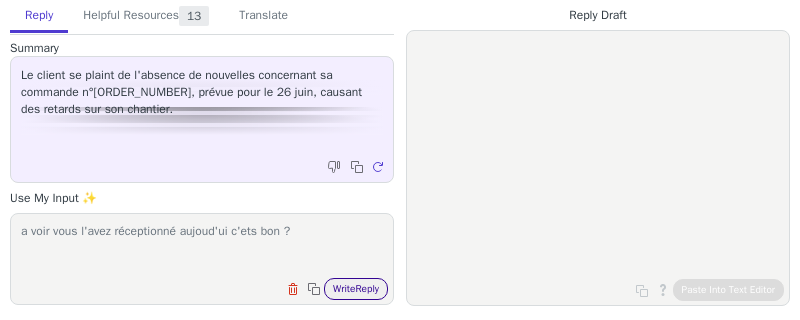 type on "a voir vous l'avez réceptionné aujoud'ui c'ets bon ?" 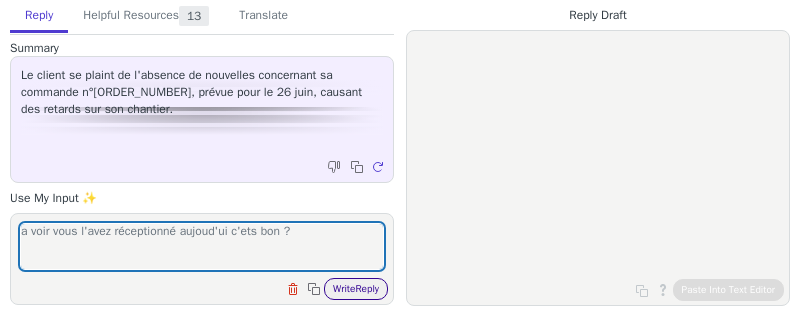 click on "Write  Reply" at bounding box center (356, 289) 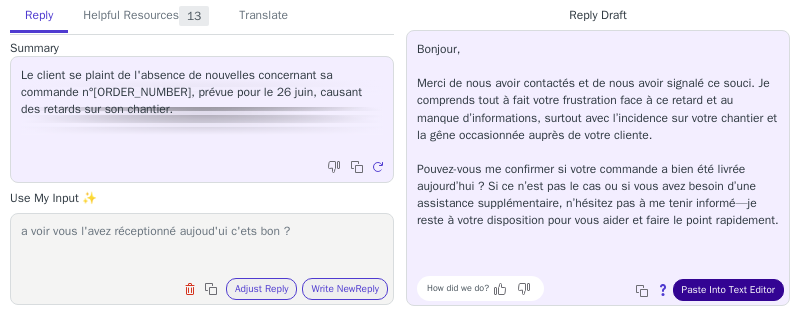 click on "Paste Into Text Editor" at bounding box center (728, 290) 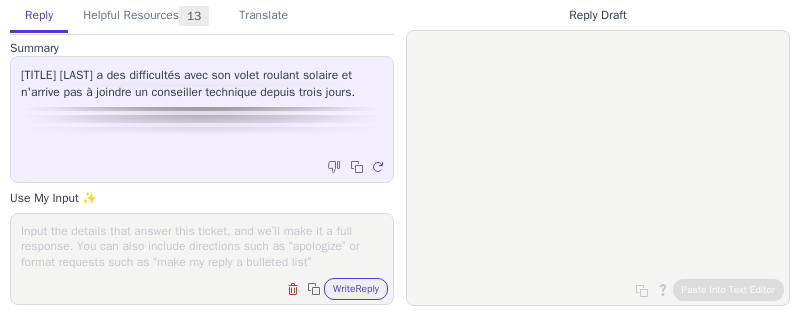 scroll, scrollTop: 0, scrollLeft: 0, axis: both 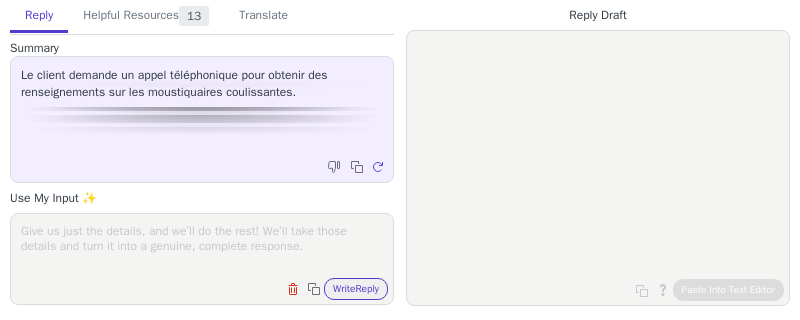 click at bounding box center (202, 246) 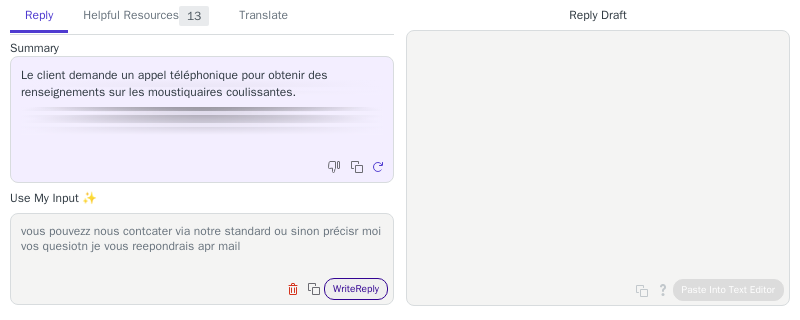 type on "vous pouvezz nous contcater via notre standard ou sinon précisr moi vos quesiotn je vous reepondrais apr mail" 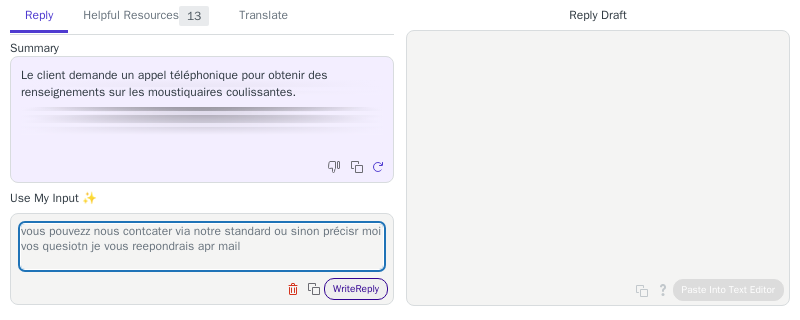 click on "Write  Reply" at bounding box center [356, 289] 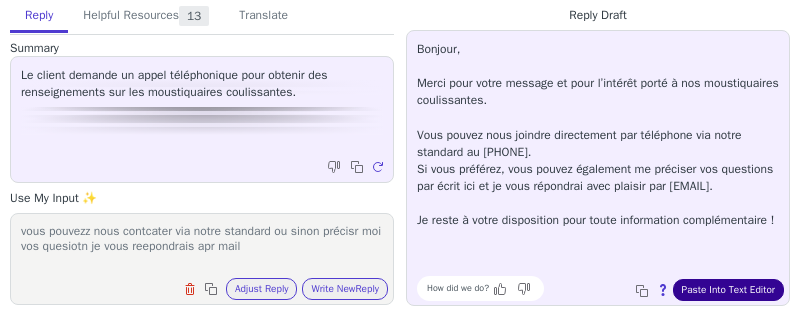 click on "Paste Into Text Editor" at bounding box center (728, 290) 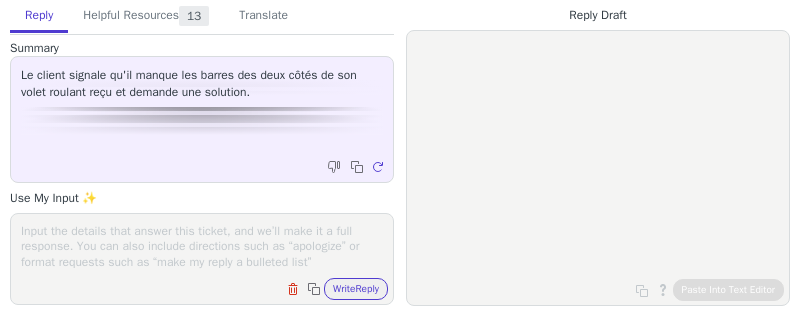 scroll, scrollTop: 0, scrollLeft: 0, axis: both 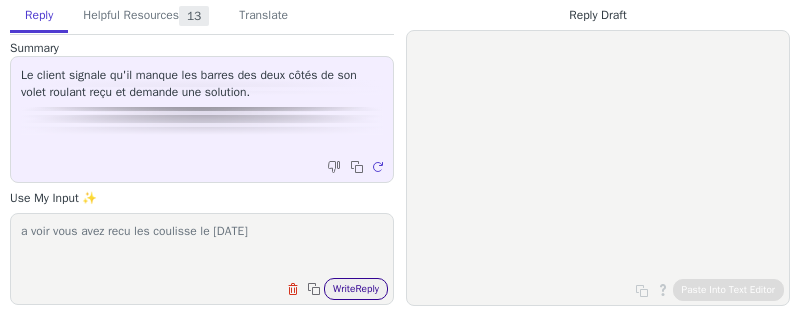 type on "a voir vous avez recu les coulisse le [DATE]" 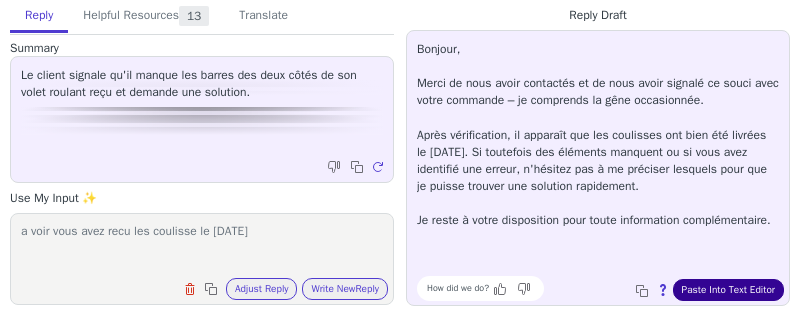 click on "Paste Into Text Editor" at bounding box center [728, 290] 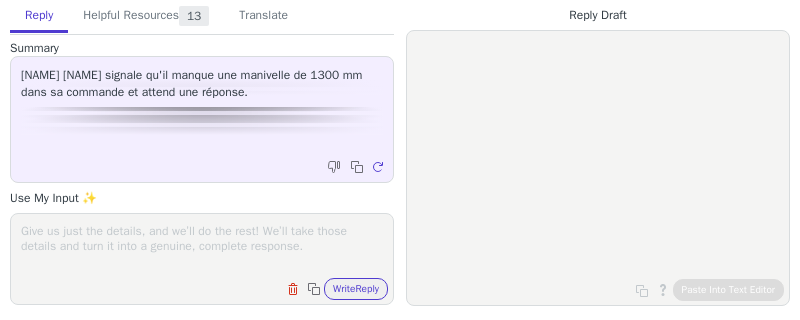 scroll, scrollTop: 0, scrollLeft: 0, axis: both 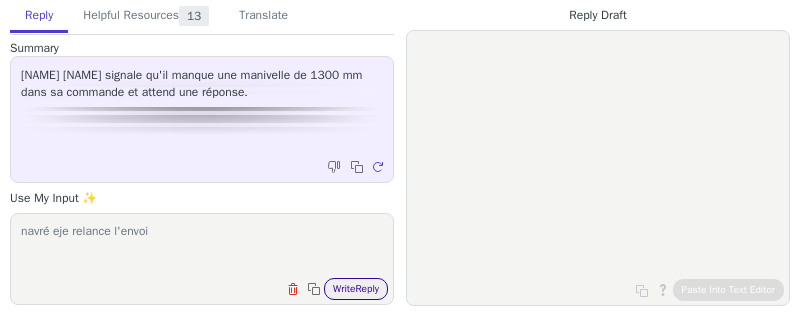 type on "navré eje relance l'envoi" 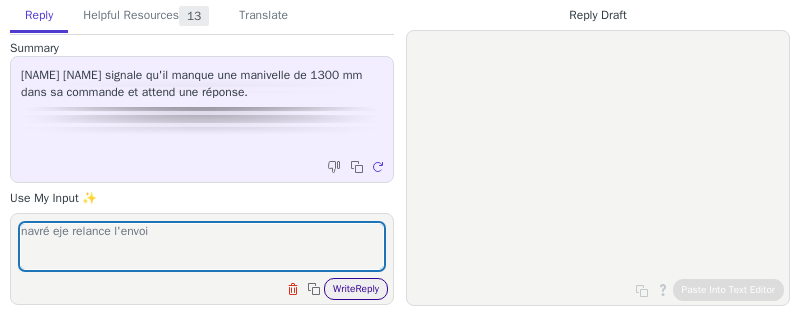 click on "Write  Reply" at bounding box center (356, 289) 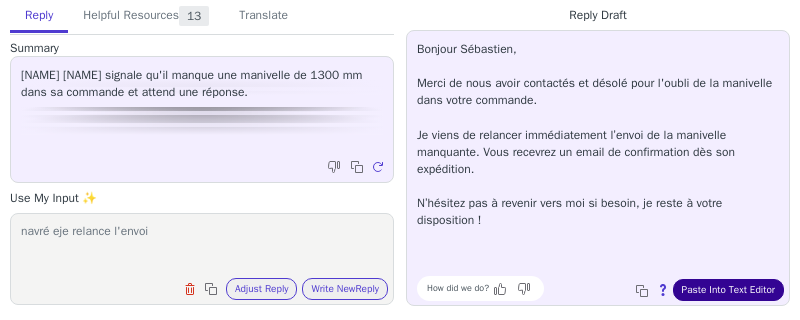 click on "Paste Into Text Editor" at bounding box center (728, 290) 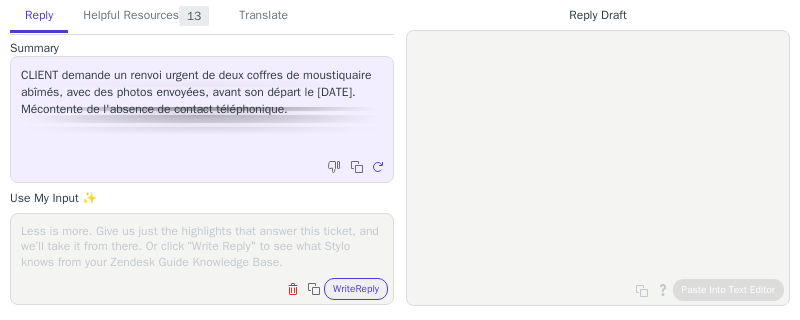 scroll, scrollTop: 0, scrollLeft: 0, axis: both 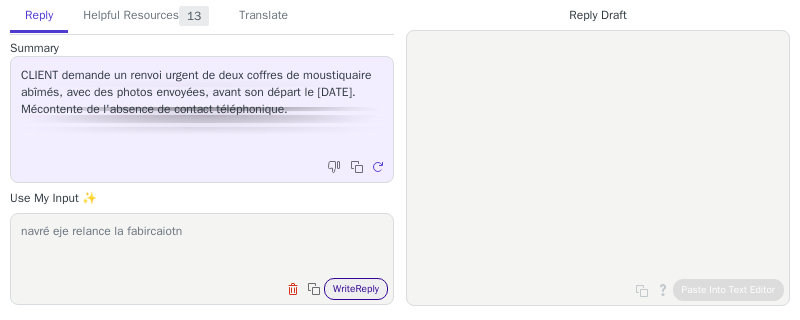 type on "navré eje relance la fabircaiotn" 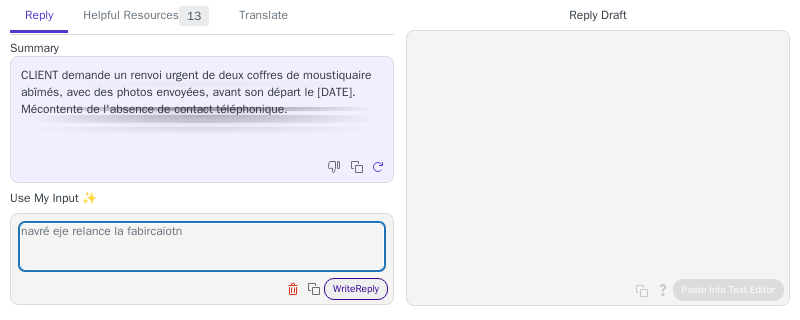 click on "Write  Reply" at bounding box center (356, 289) 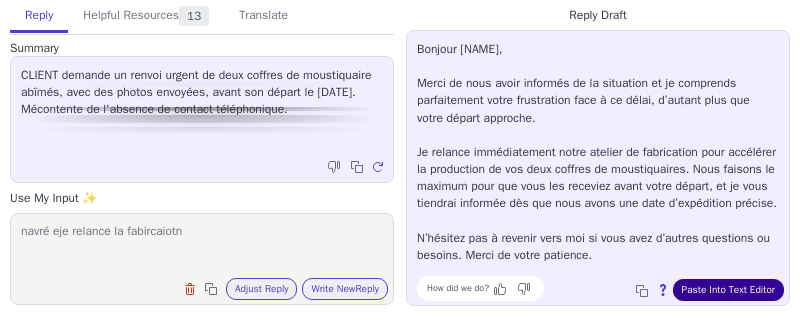 click on "Paste Into Text Editor" at bounding box center (728, 290) 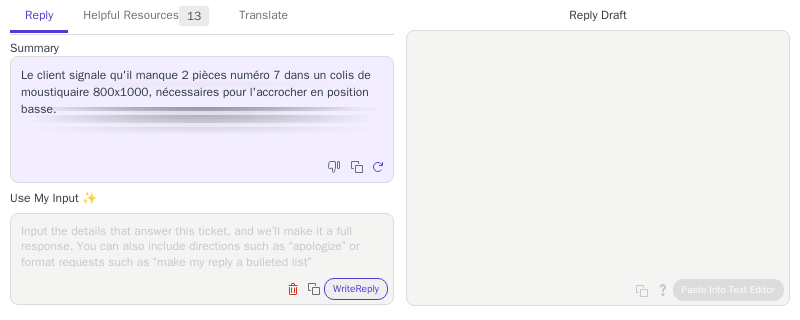 scroll, scrollTop: 0, scrollLeft: 0, axis: both 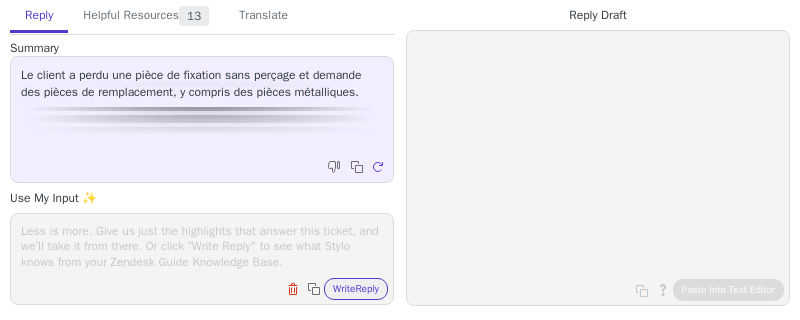 click at bounding box center [202, 246] 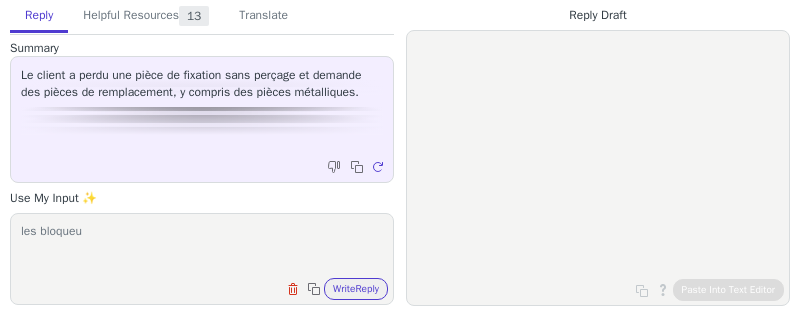 type on "les bloqueue" 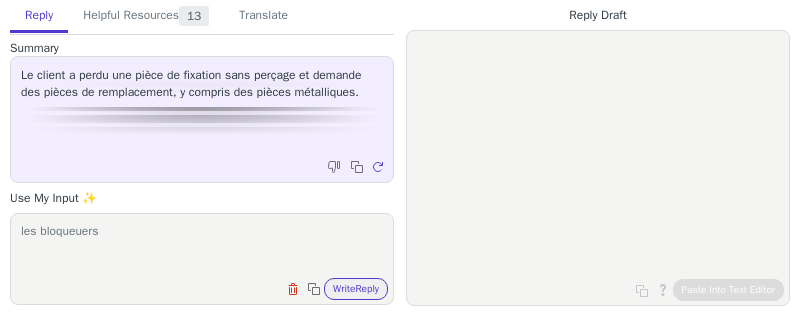 click on "les bloqueuers" at bounding box center (202, 246) 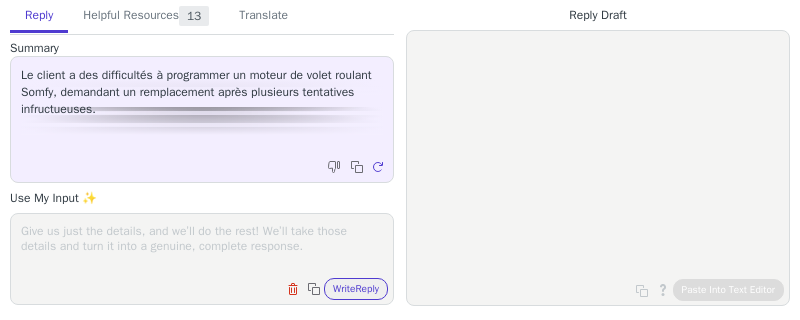 scroll, scrollTop: 0, scrollLeft: 0, axis: both 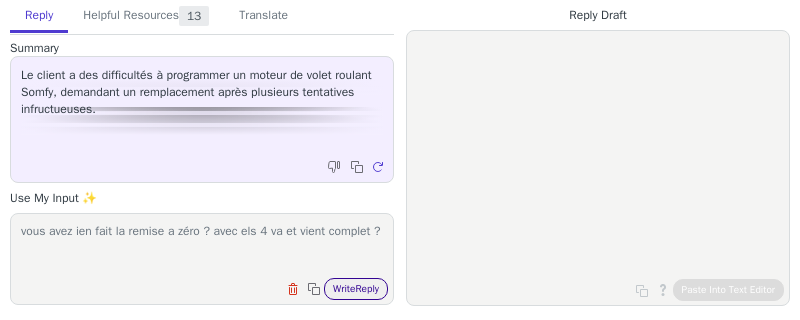 type on "vous avez ien fait la remise a zéro ? avec els 4 va et vient complet ?" 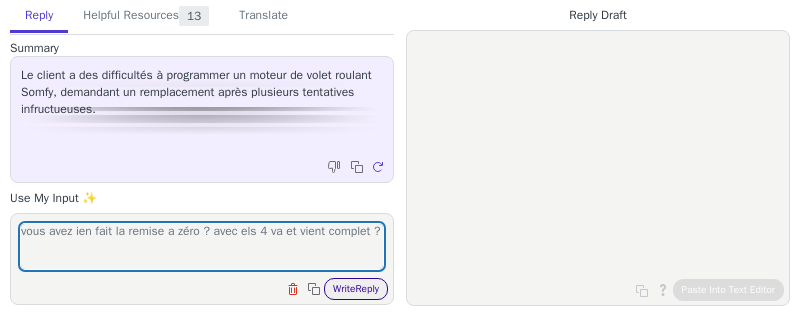 click on "Write  Reply" at bounding box center [356, 289] 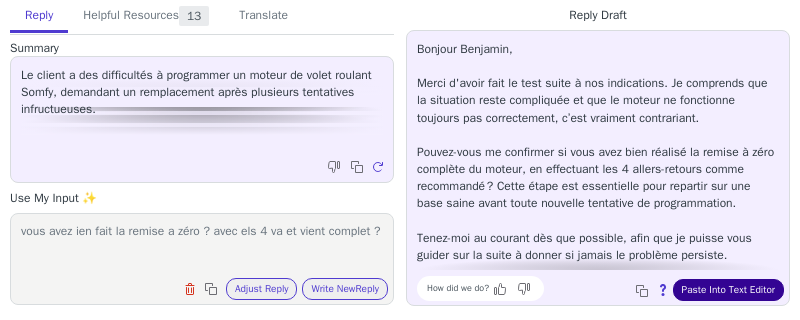 click on "Paste Into Text Editor" at bounding box center [728, 290] 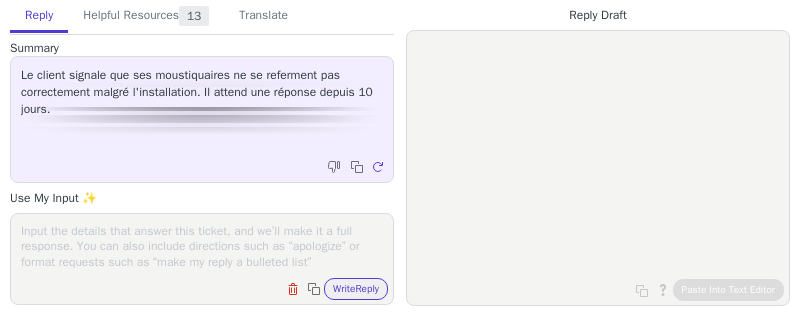 scroll, scrollTop: 0, scrollLeft: 0, axis: both 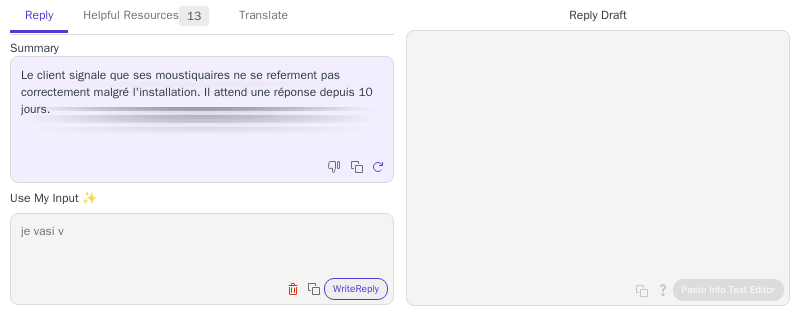 type on "je vasi vo" 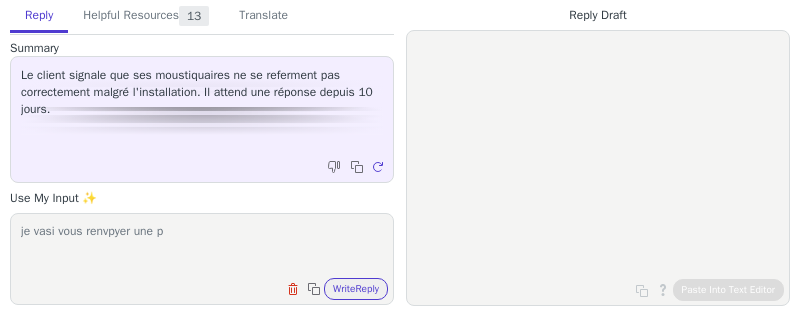 click on "je vasi vous renvpyer une p" at bounding box center (202, 246) 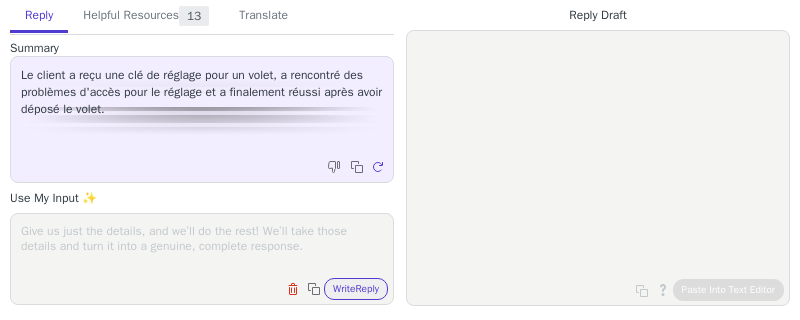 scroll, scrollTop: 0, scrollLeft: 0, axis: both 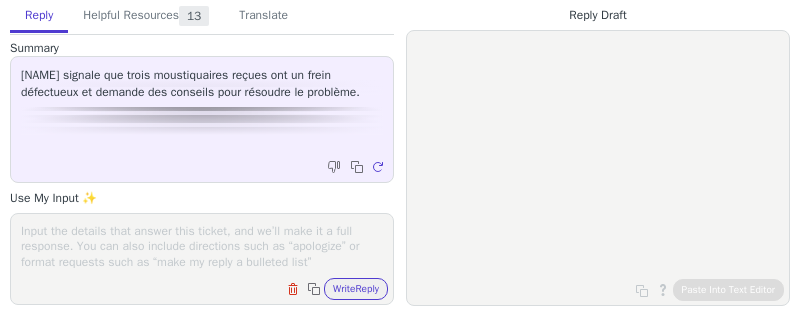 click at bounding box center (202, 246) 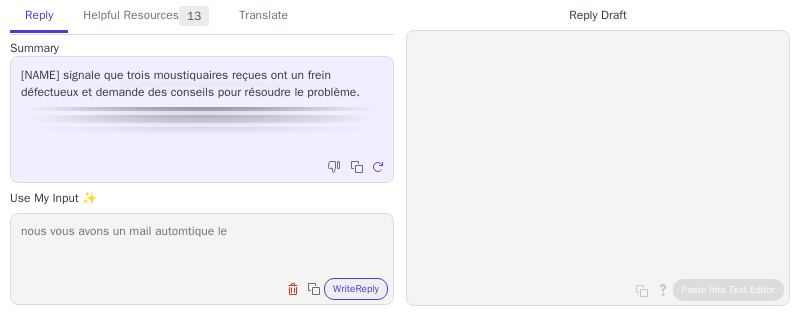 click on "nous vous avons un mail automtique le" at bounding box center (202, 246) 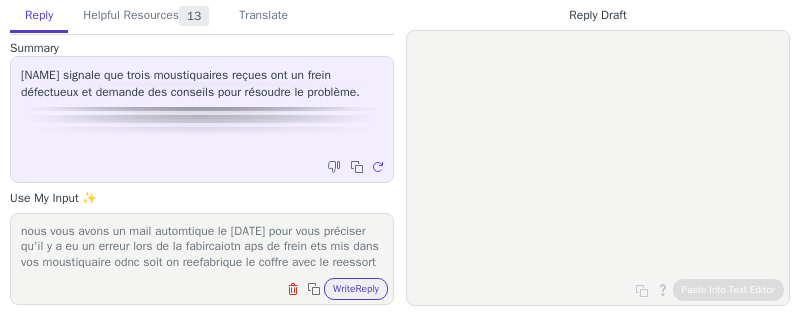 scroll, scrollTop: 16, scrollLeft: 0, axis: vertical 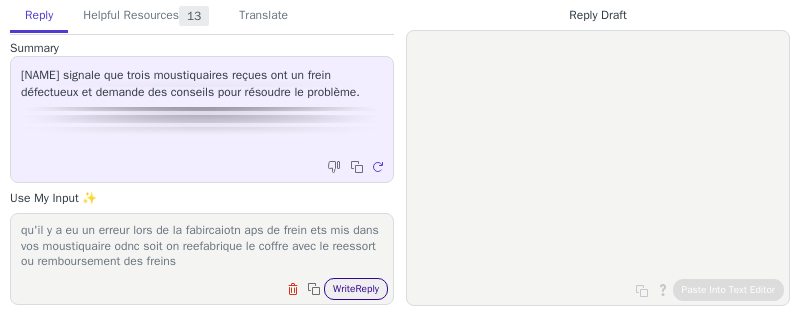 type on "nous vous avons un mail automtique le [DATE] pour vous préciser qu'il y a eu un erreur lors de la fabircaiotn aps de frein ets mis dans vos moustiquaire odnc soit on reefabrique le coffre avec le reessort ou remboursement des freins" 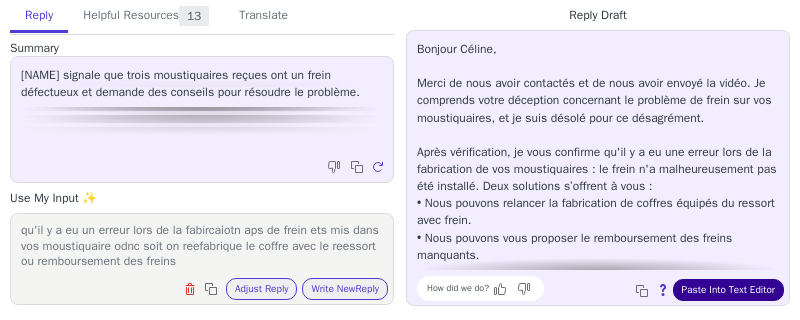 click on "Paste Into Text Editor" at bounding box center (728, 290) 